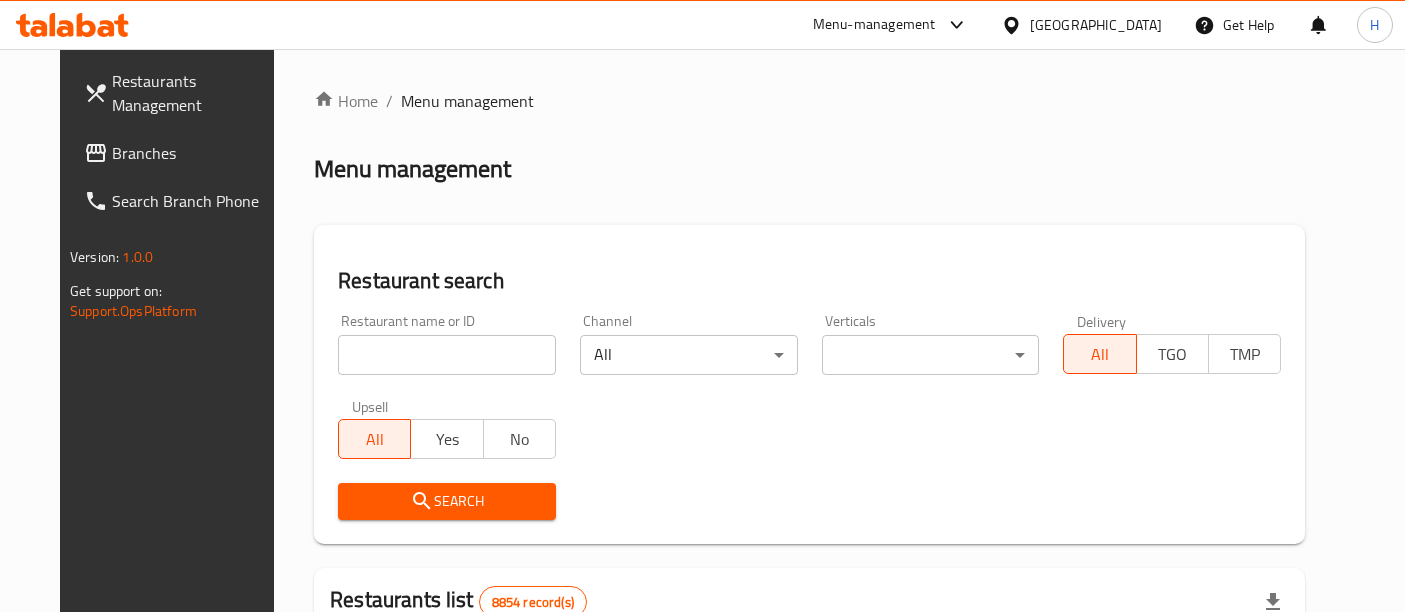 scroll, scrollTop: 0, scrollLeft: 0, axis: both 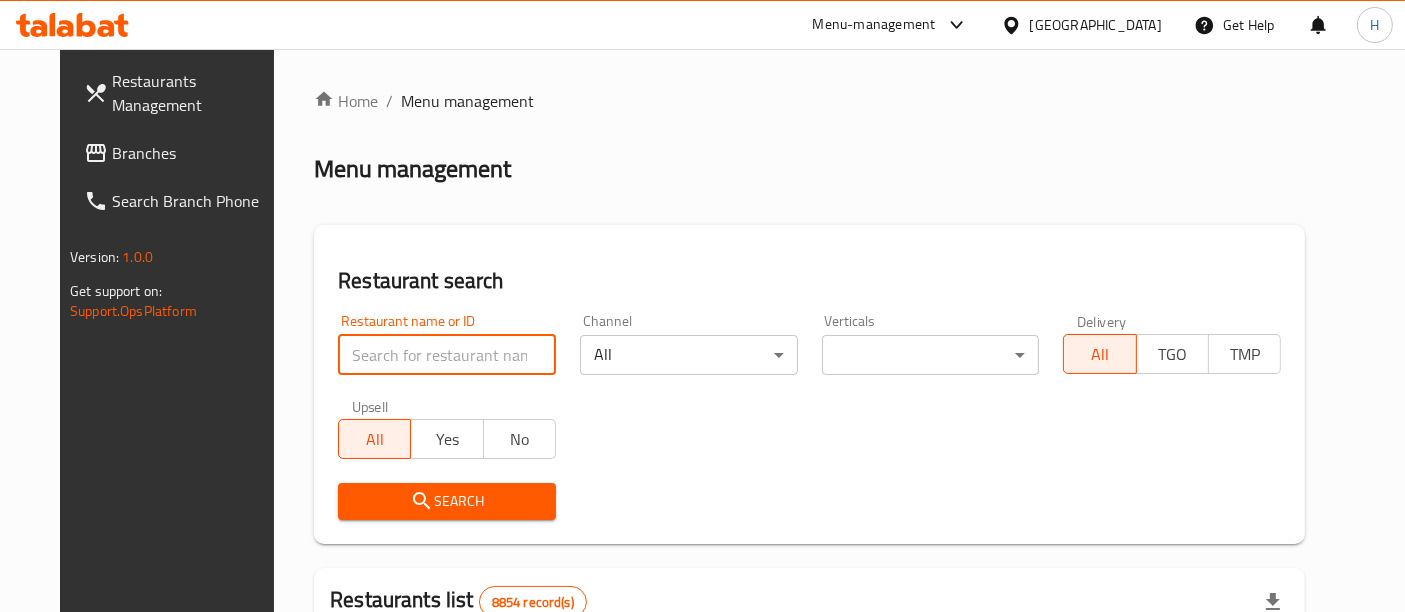 click at bounding box center (447, 355) 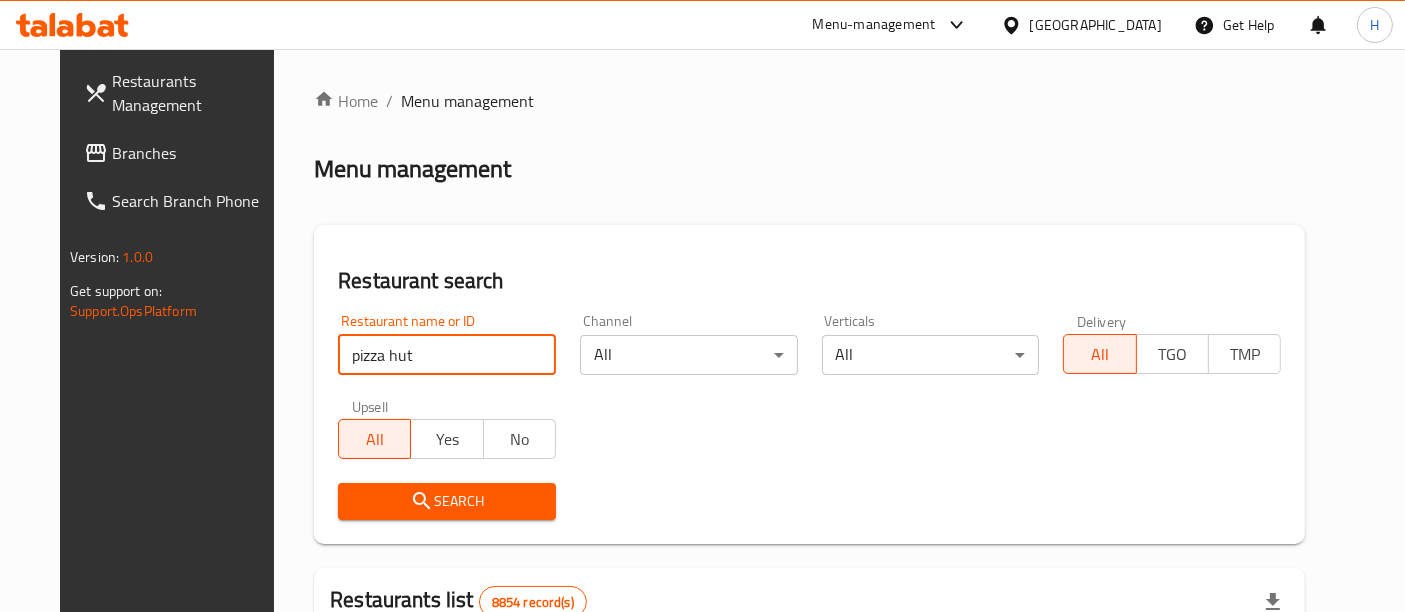 type on "pizza hut" 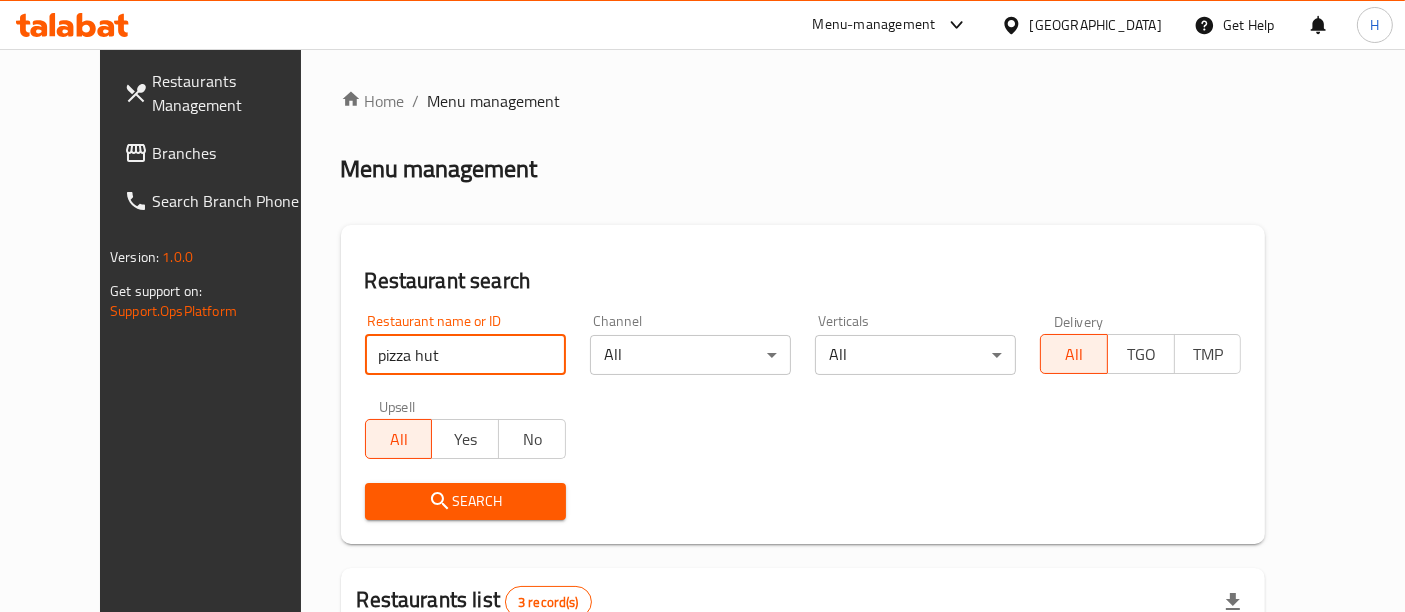 scroll, scrollTop: 362, scrollLeft: 0, axis: vertical 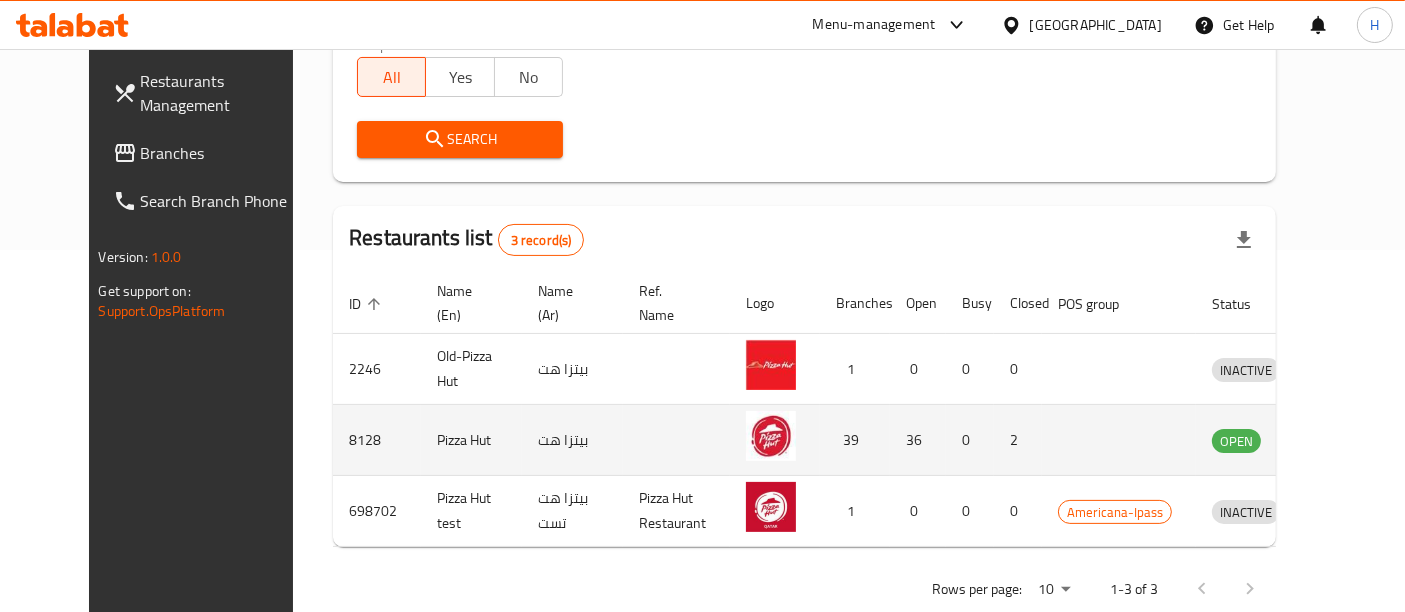 click 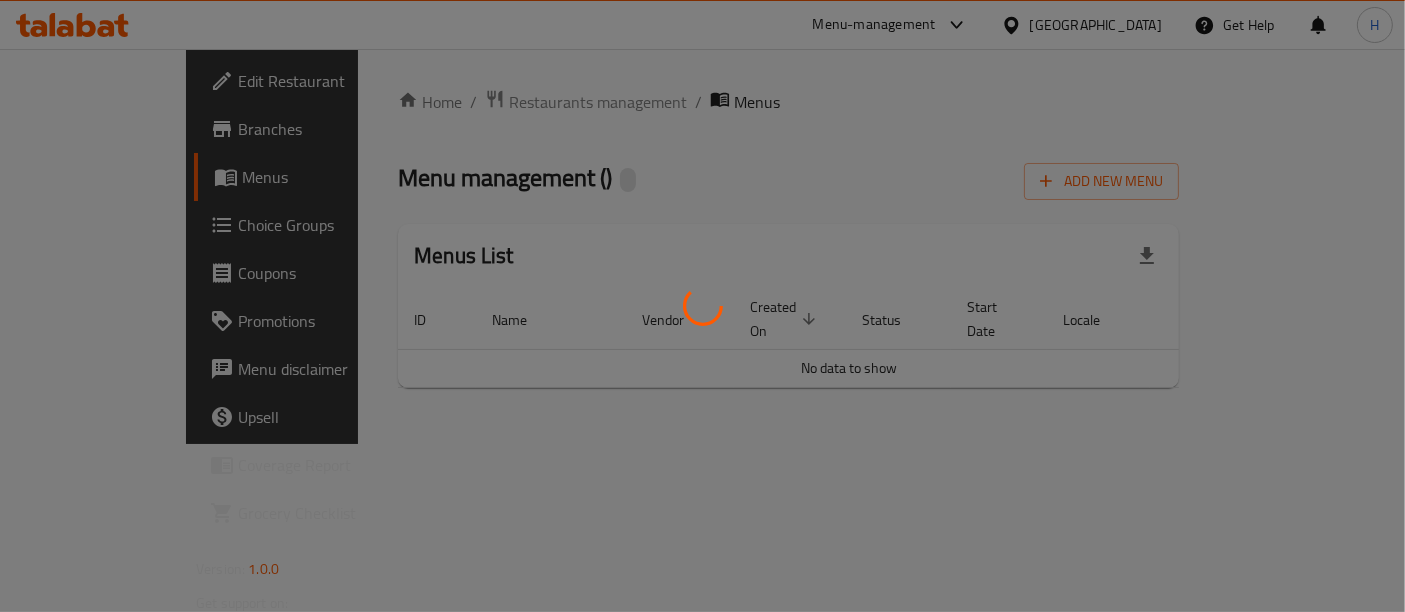 scroll, scrollTop: 0, scrollLeft: 0, axis: both 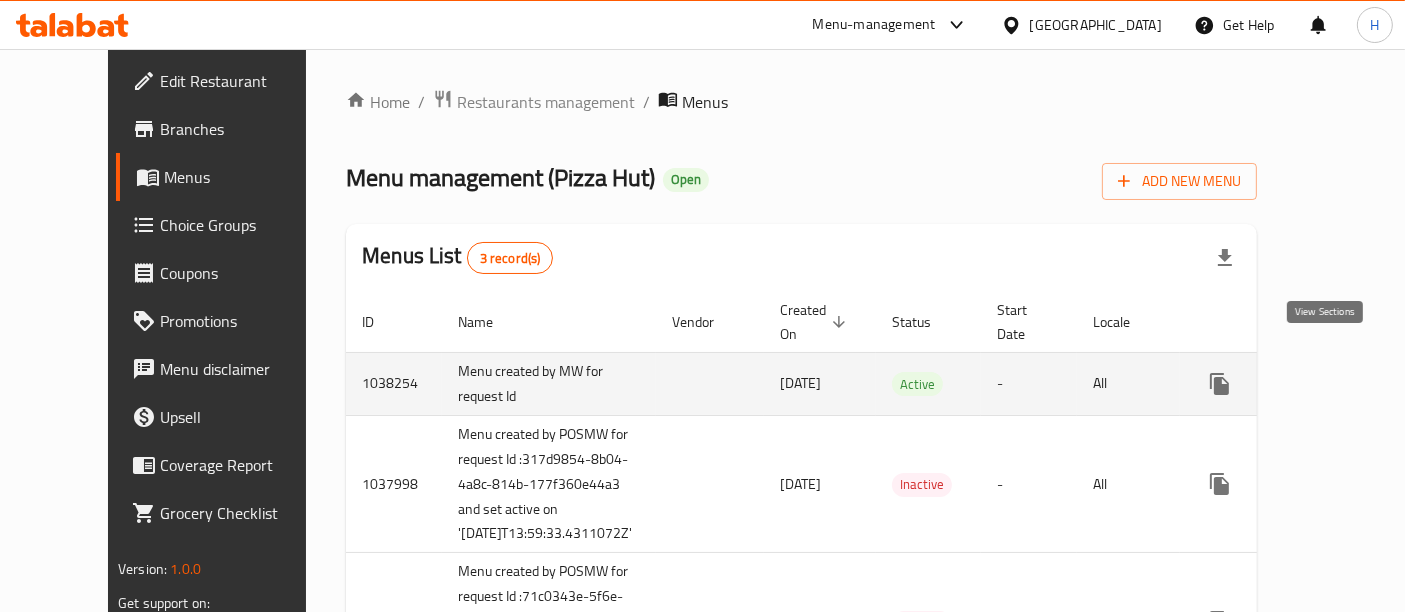 click 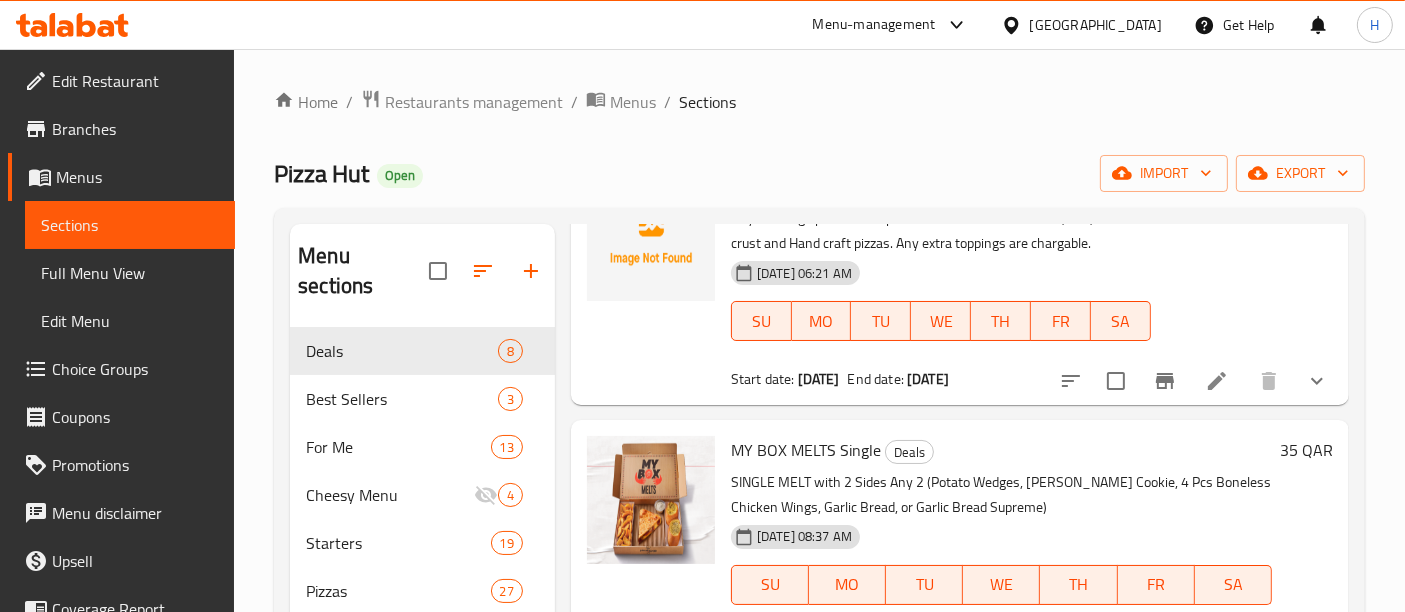 scroll, scrollTop: 0, scrollLeft: 0, axis: both 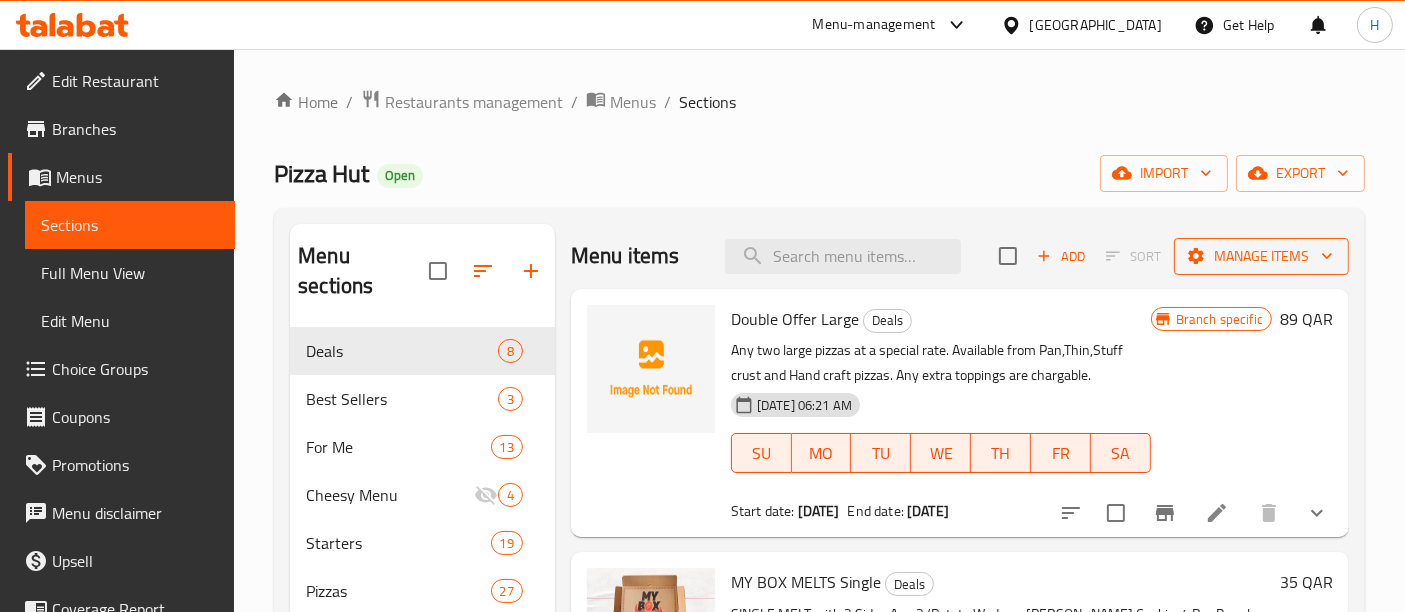 click on "Manage items" at bounding box center (1261, 256) 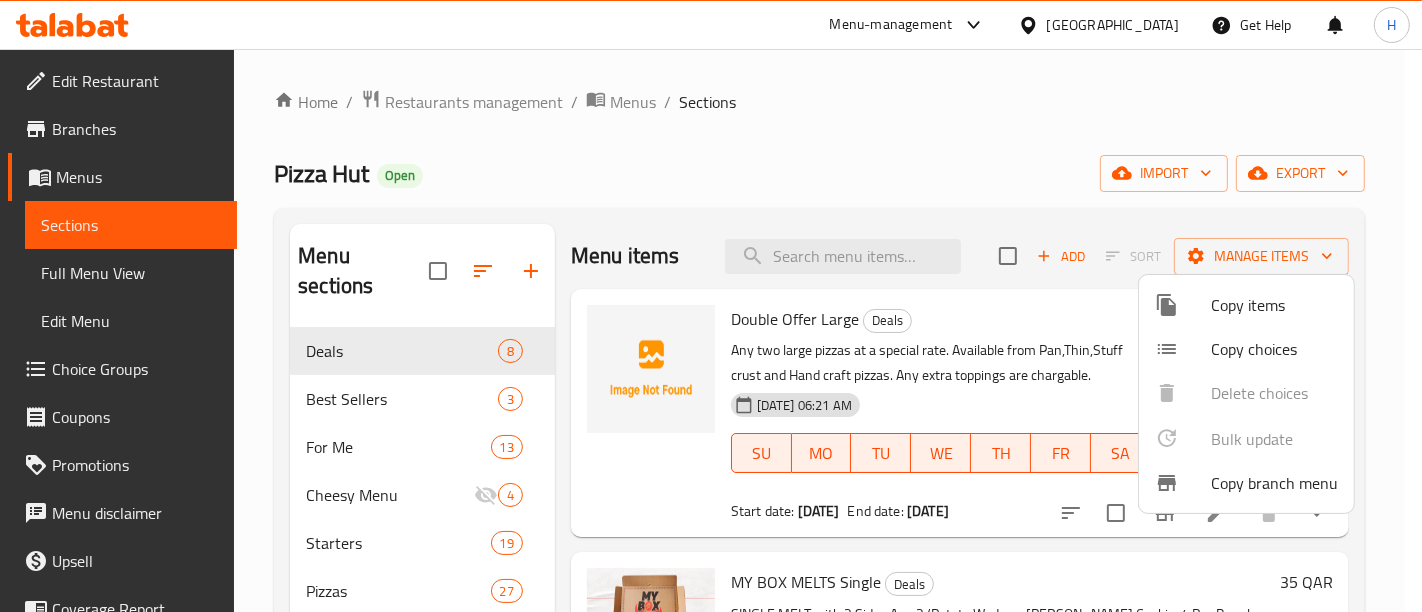 click at bounding box center [711, 306] 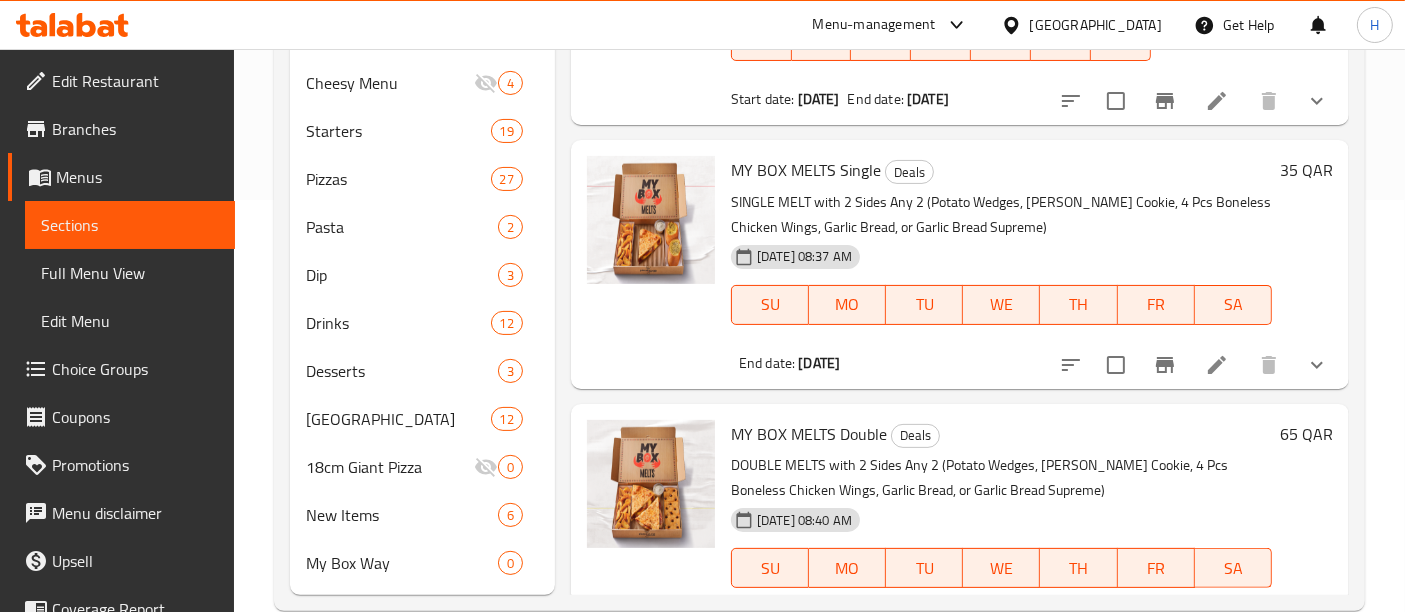 scroll, scrollTop: 419, scrollLeft: 0, axis: vertical 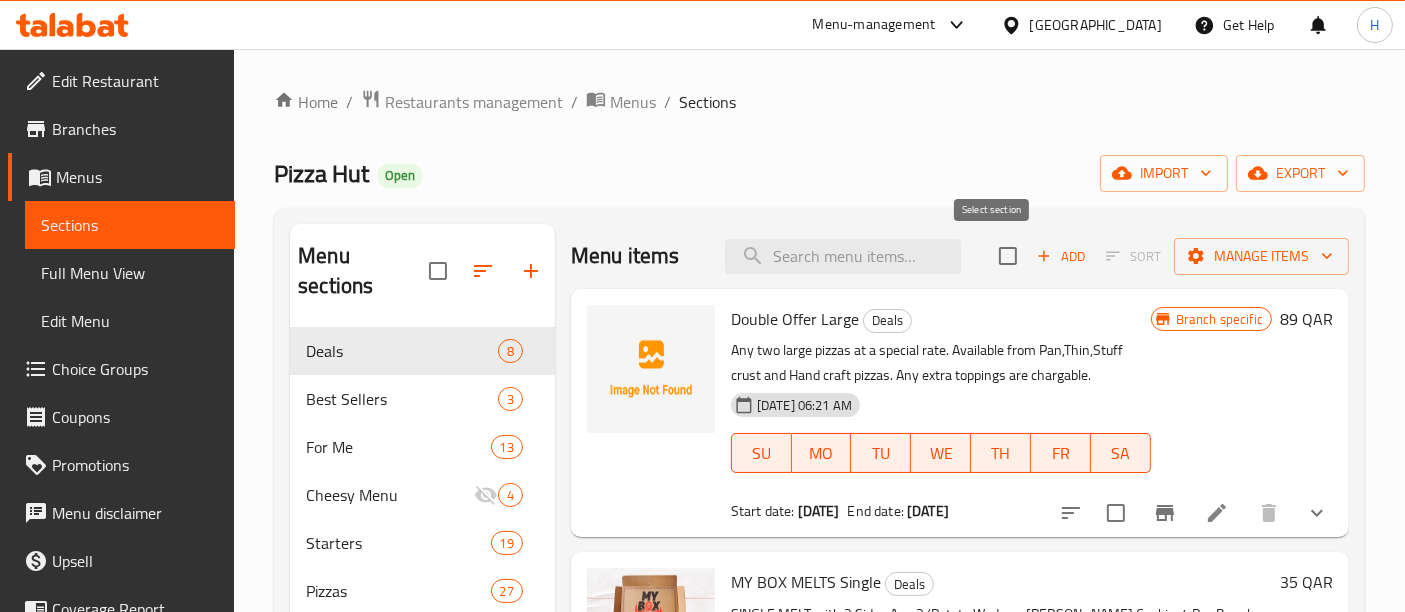 click at bounding box center (1008, 256) 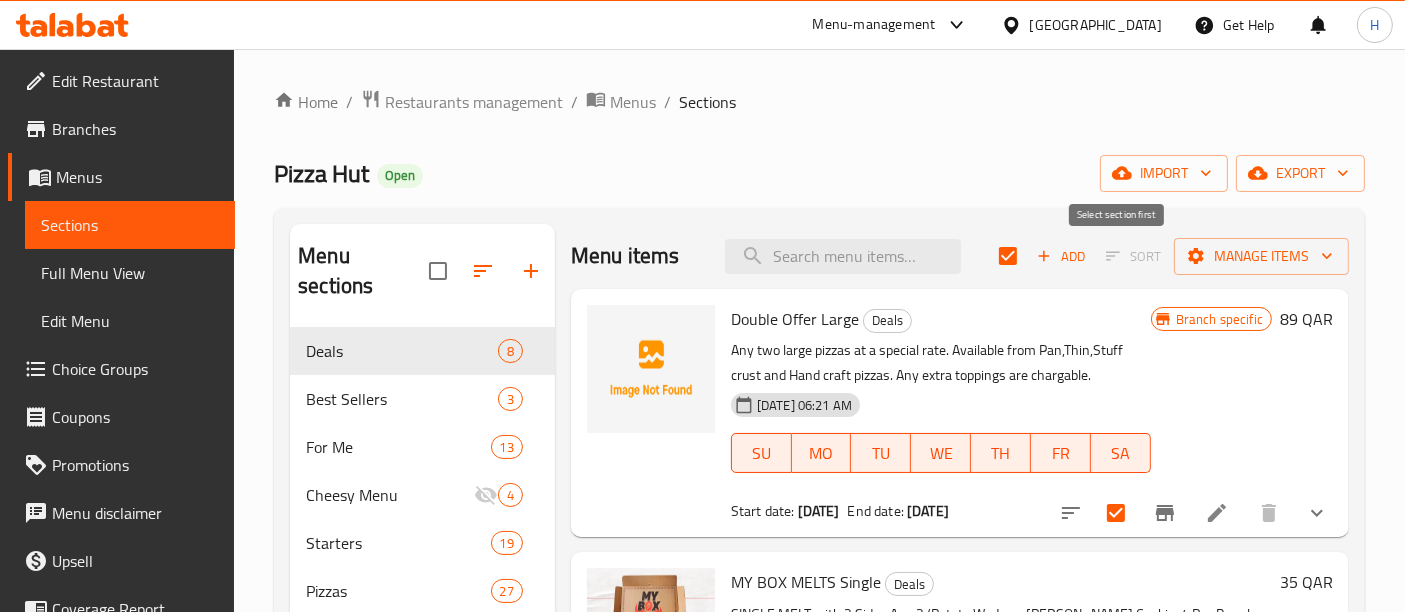 click on "Sort" at bounding box center (1133, 256) 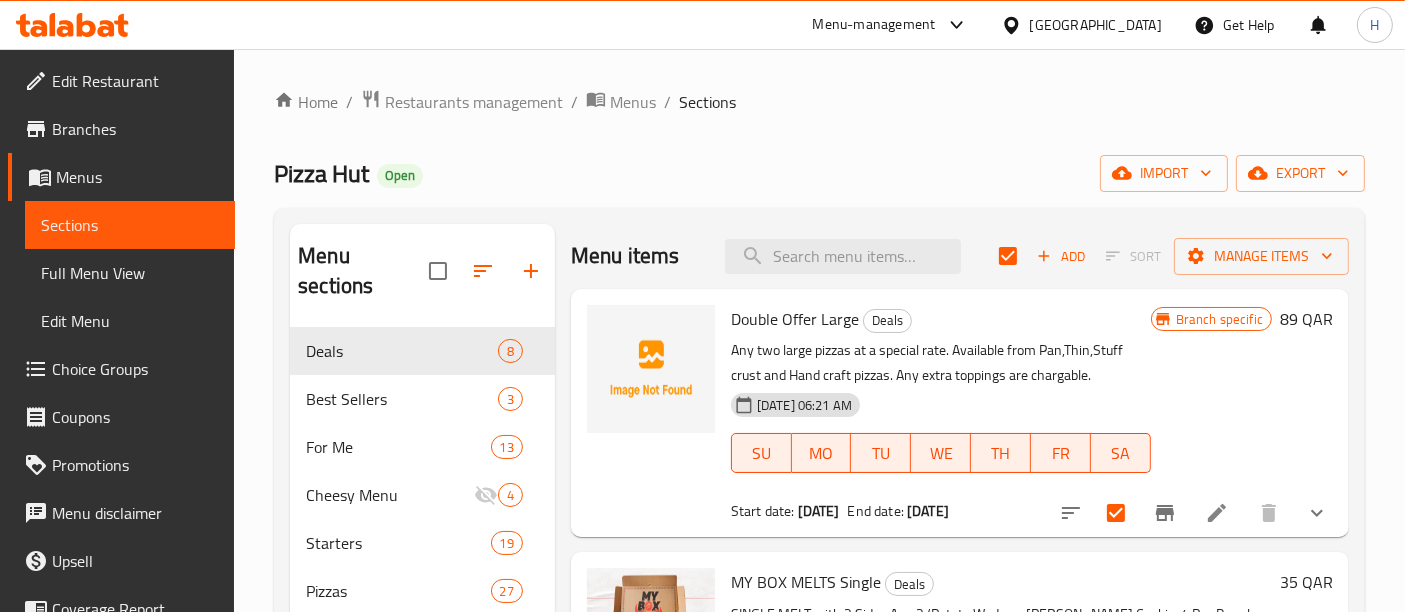 click on "Pizza Hut Open import export" at bounding box center (819, 173) 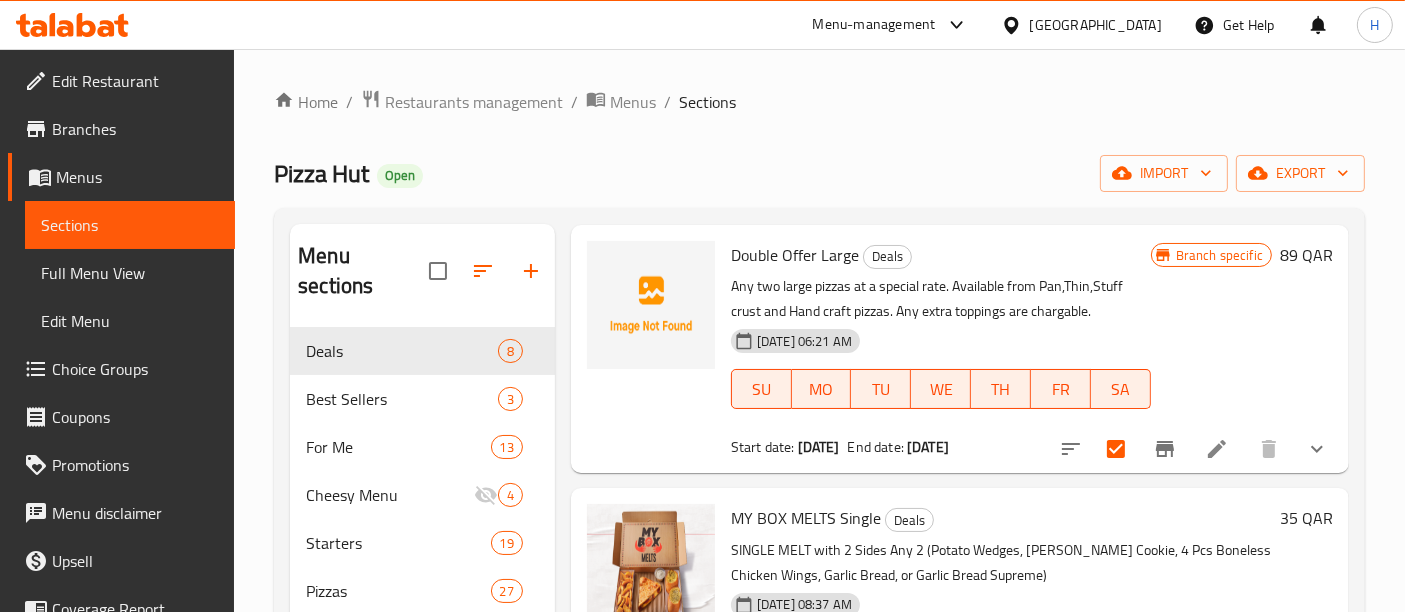 scroll, scrollTop: 111, scrollLeft: 0, axis: vertical 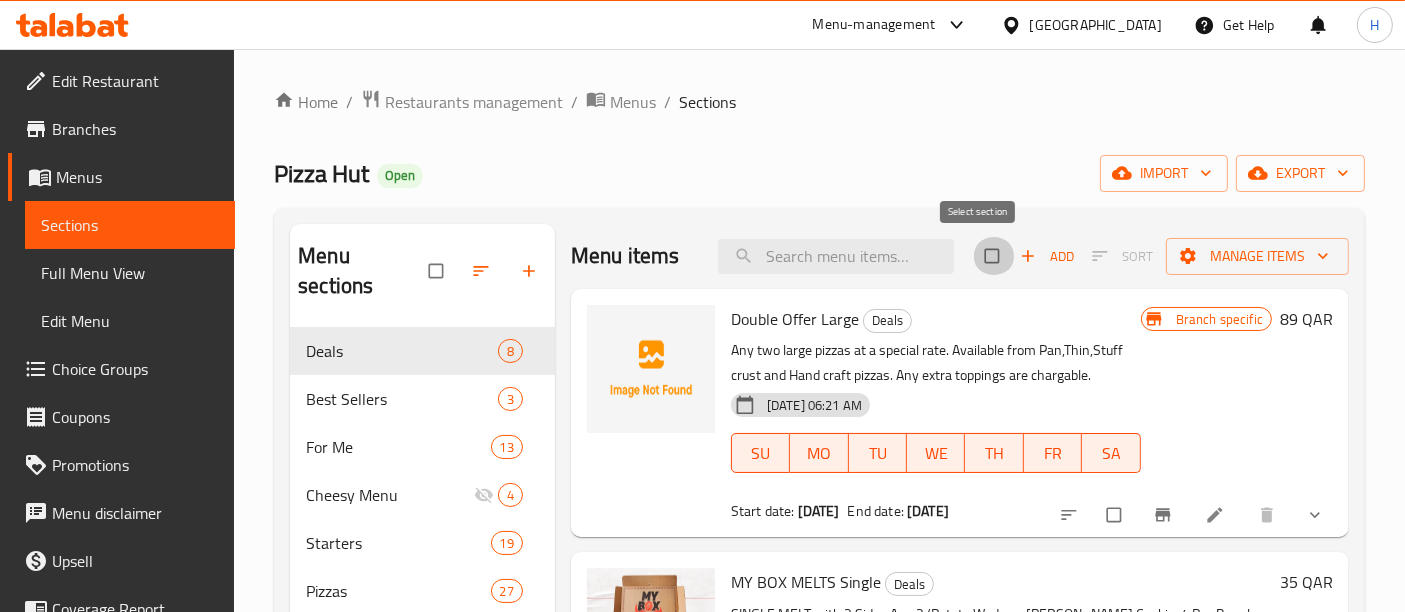 click at bounding box center [994, 256] 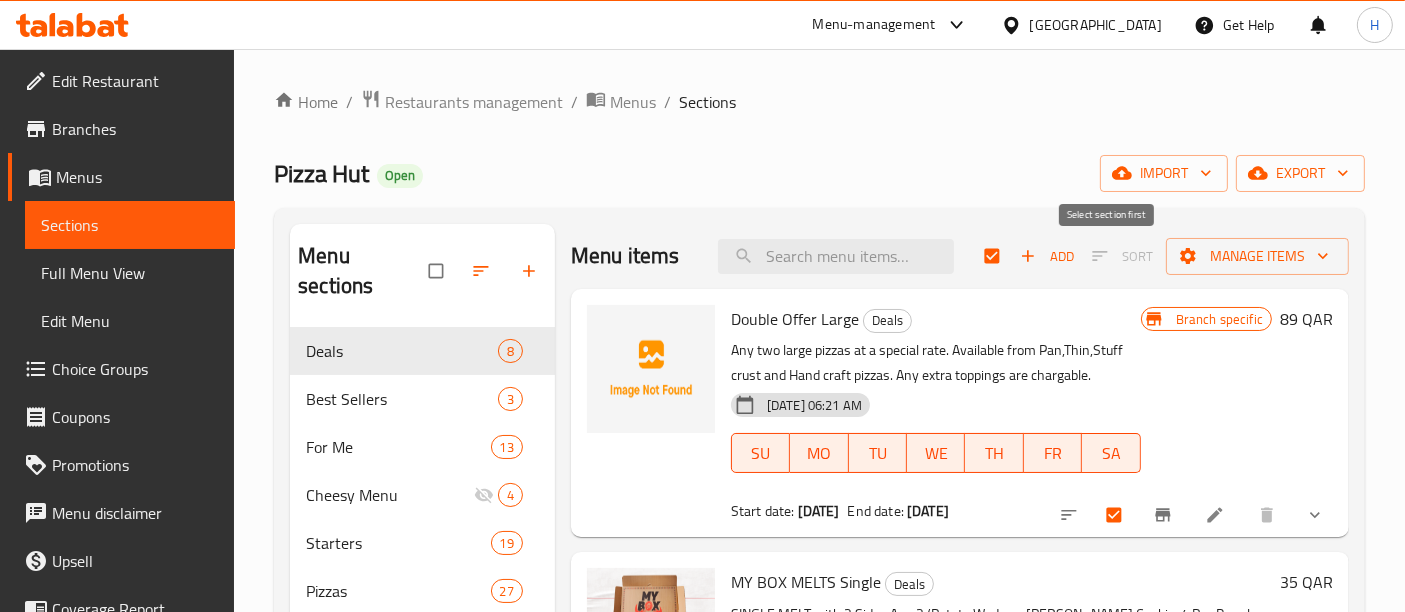 click on "Sort" at bounding box center [1122, 256] 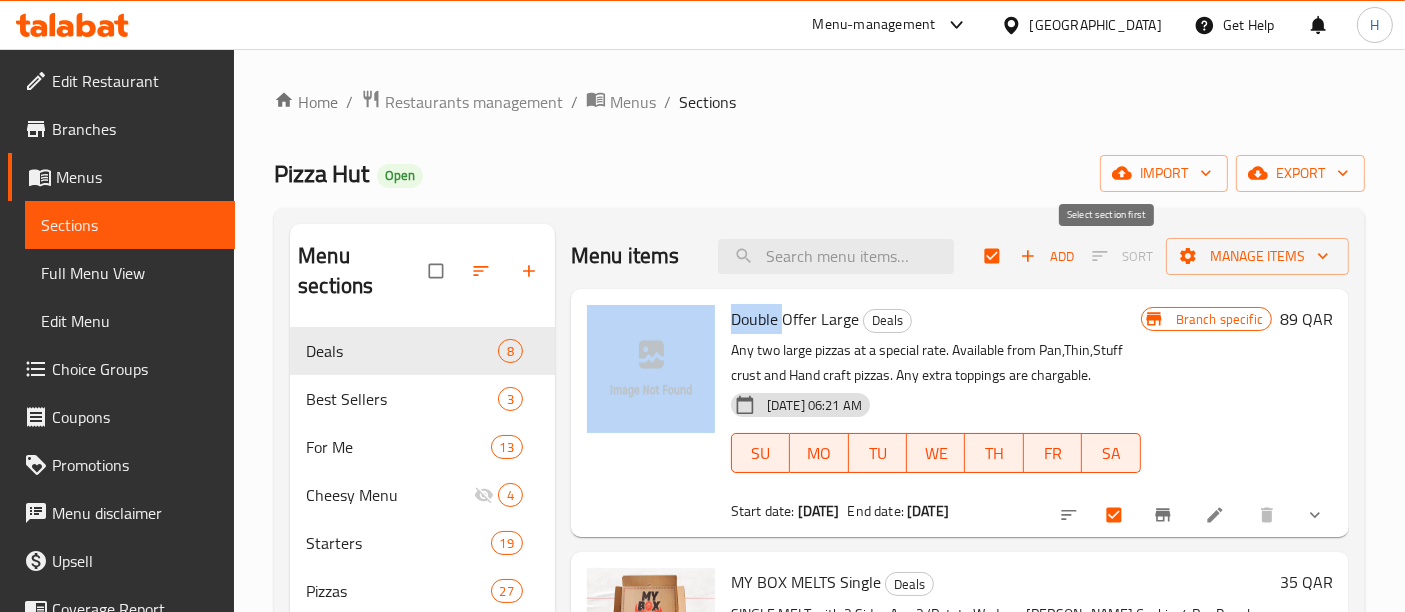 click on "Sort" at bounding box center (1122, 256) 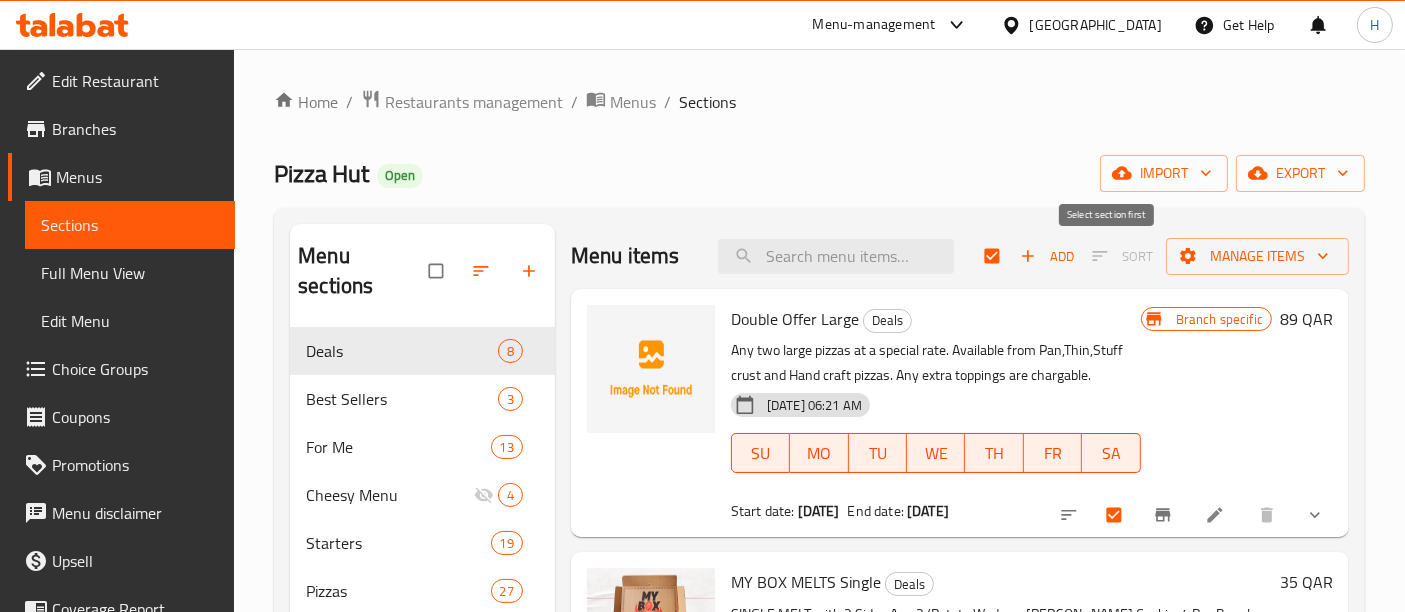 click on "Sort" at bounding box center [1122, 256] 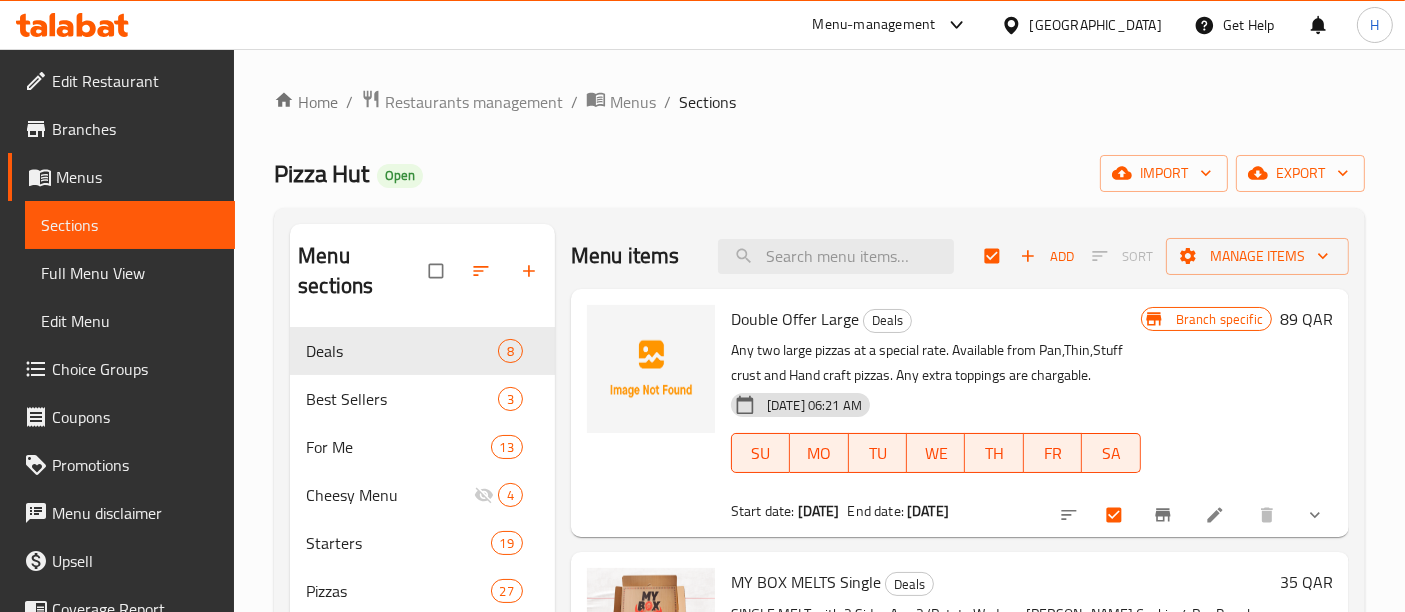 click on "Home / Restaurants management / Menus / Sections Pizza Hut Open import export Menu sections Deals 8 Best Sellers  3 For Me 13 Cheesy Menu 4 Starters 19 Pizzas 27 Pasta 2 Dip  3 Drinks 12 Desserts 3 Wing Street 12 18cm Giant Pizza 0 New Items 6 My Box Way 0 Menu items Add Sort Manage items Double Offer Large   Deals Any two large pizzas at a special rate.
Available from  Pan,Thin,Stuff crust and Hand craft  pizzas.
Any extra toppings are chargable.
04-04-2023 06:21 AM SU MO TU WE TH FR SA Start date:    04-04-2023 End date:    04-04-2123 Branch specific 89   QAR MY BOX MELTS Single   Deals SINGLE MELT with 2 Sides
Any 2 (Potato Wedges, Hershey's Cookie, 4 Pcs Boneless Chicken Wings, Garlic Bread, or Garlic Bread Supreme)
13-07-2025 08:37 AM SU MO TU WE TH FR SA End date:    31-08-2025 35   QAR MY BOX MELTS Double   Deals DOUBLE MELTS with 2 Sides
Any 2 (Potato Wedges, Hershey's Cookie, 4 Pcs Boneless Chicken Wings, Garlic Bread, or Garlic Bread Supreme)
13-07-2025 08:40 AM SU MO TU WE TH FR SA End date:" at bounding box center [819, 556] 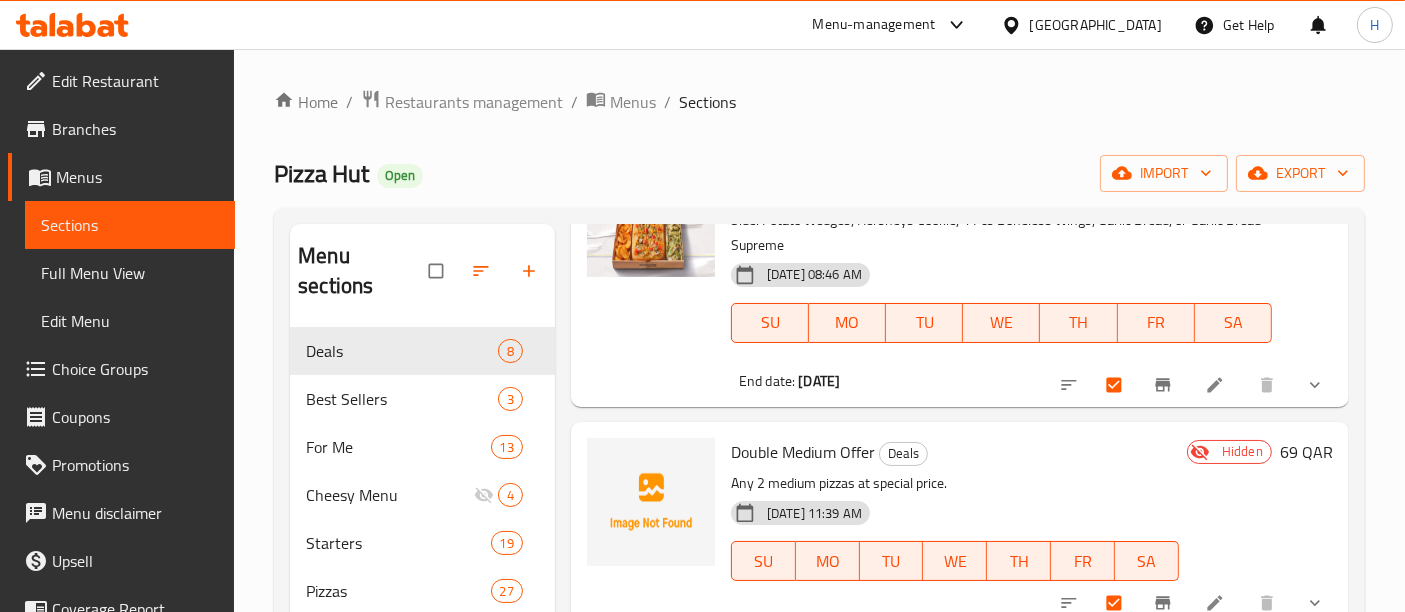 scroll, scrollTop: 1222, scrollLeft: 0, axis: vertical 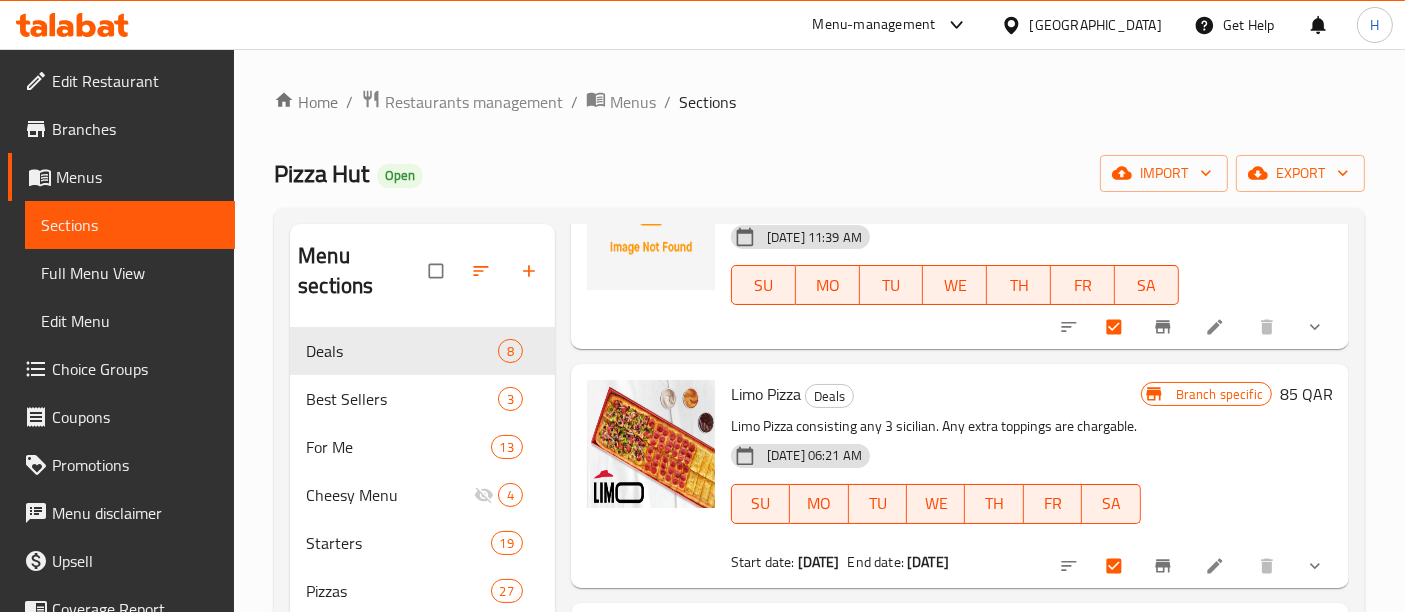 click on "Branch specific 85   QAR" at bounding box center (1237, 475) 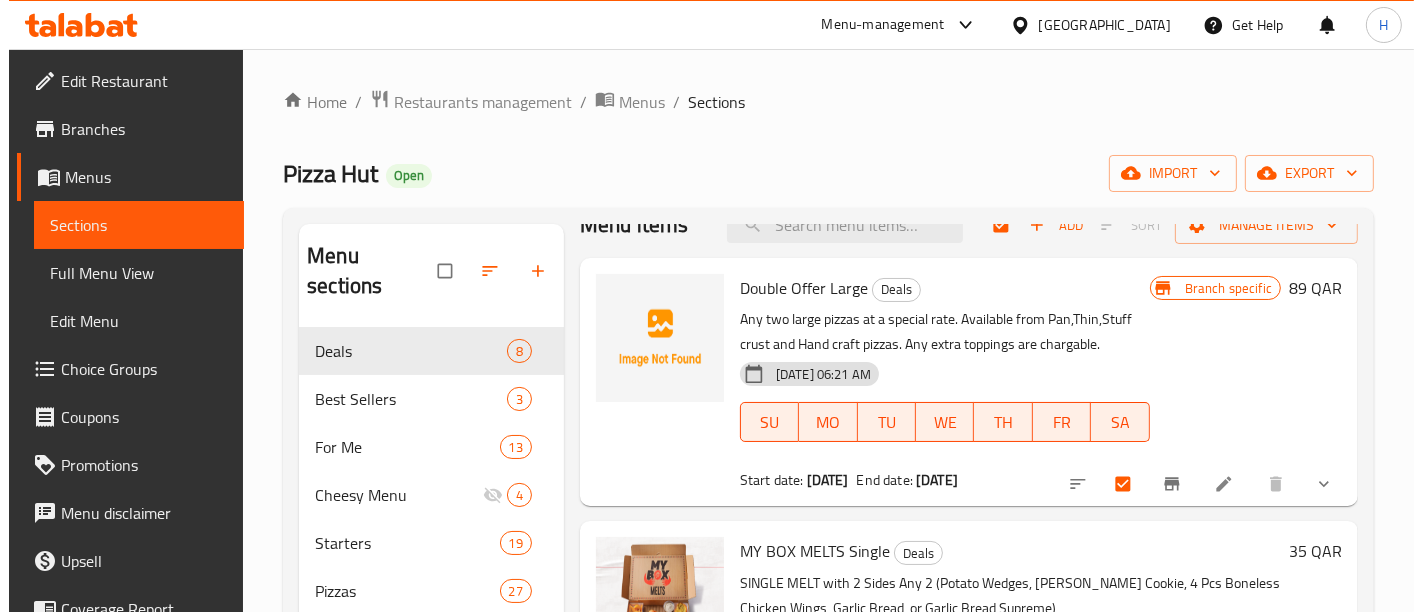 scroll, scrollTop: 0, scrollLeft: 0, axis: both 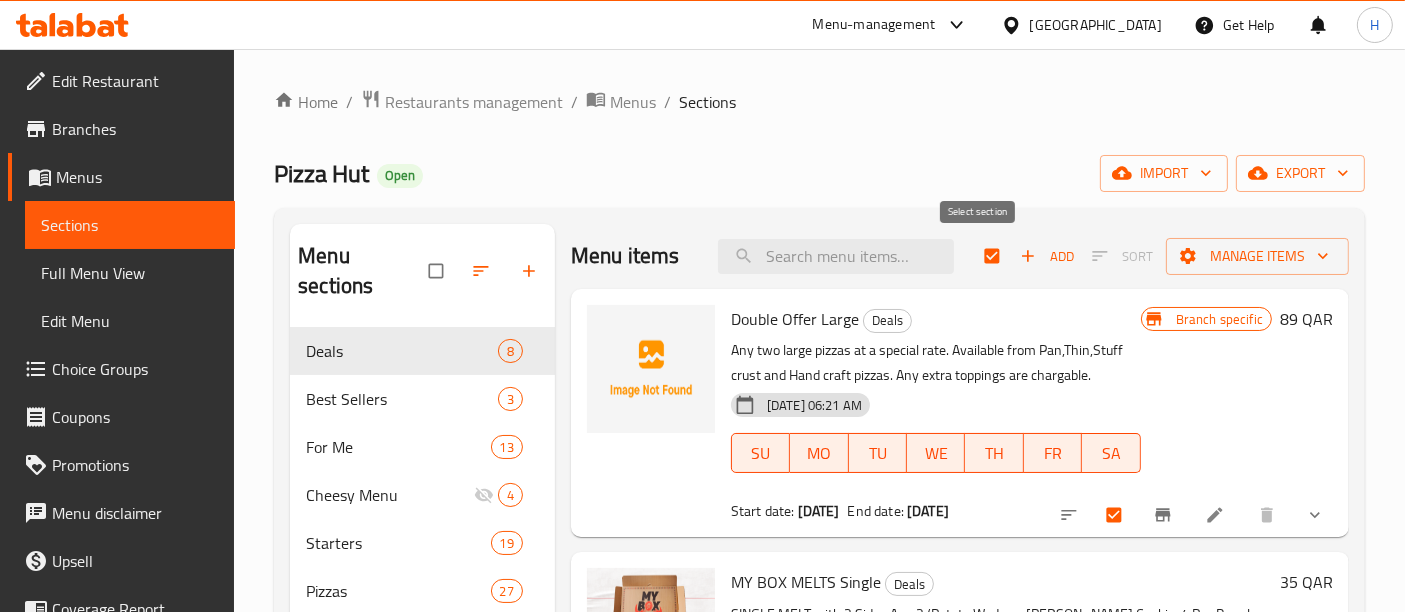 click at bounding box center (994, 256) 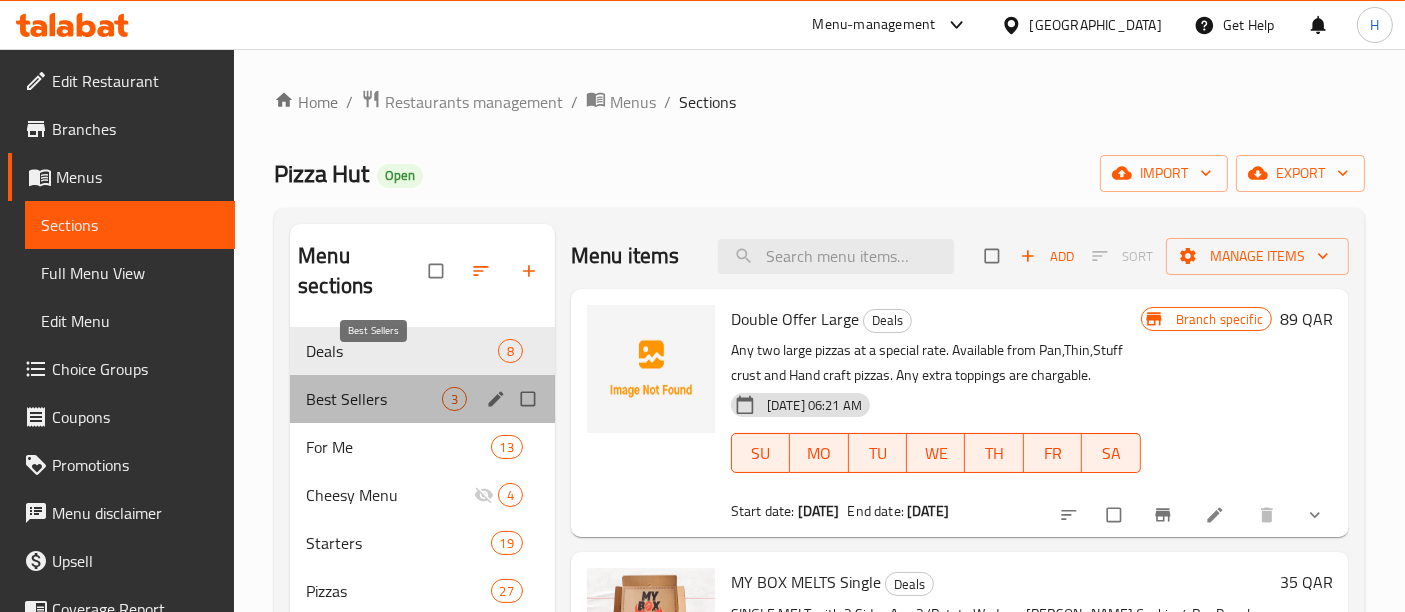 click on "Best Sellers" at bounding box center [374, 399] 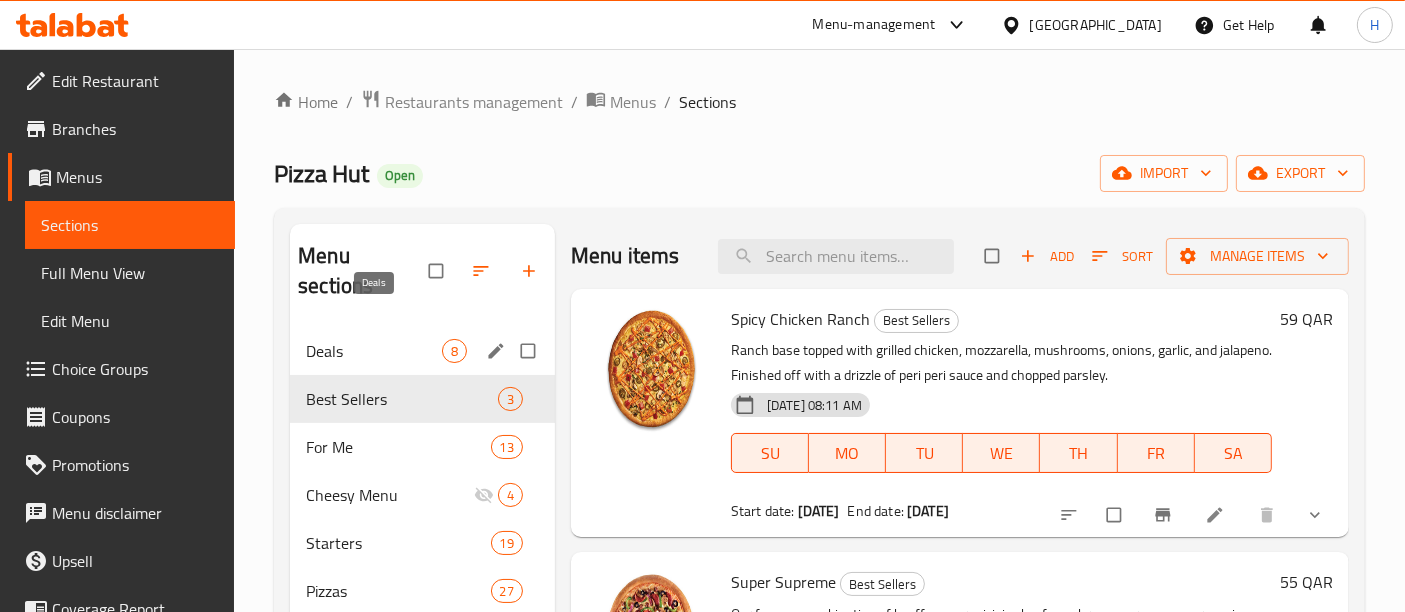 click on "Deals" at bounding box center [374, 351] 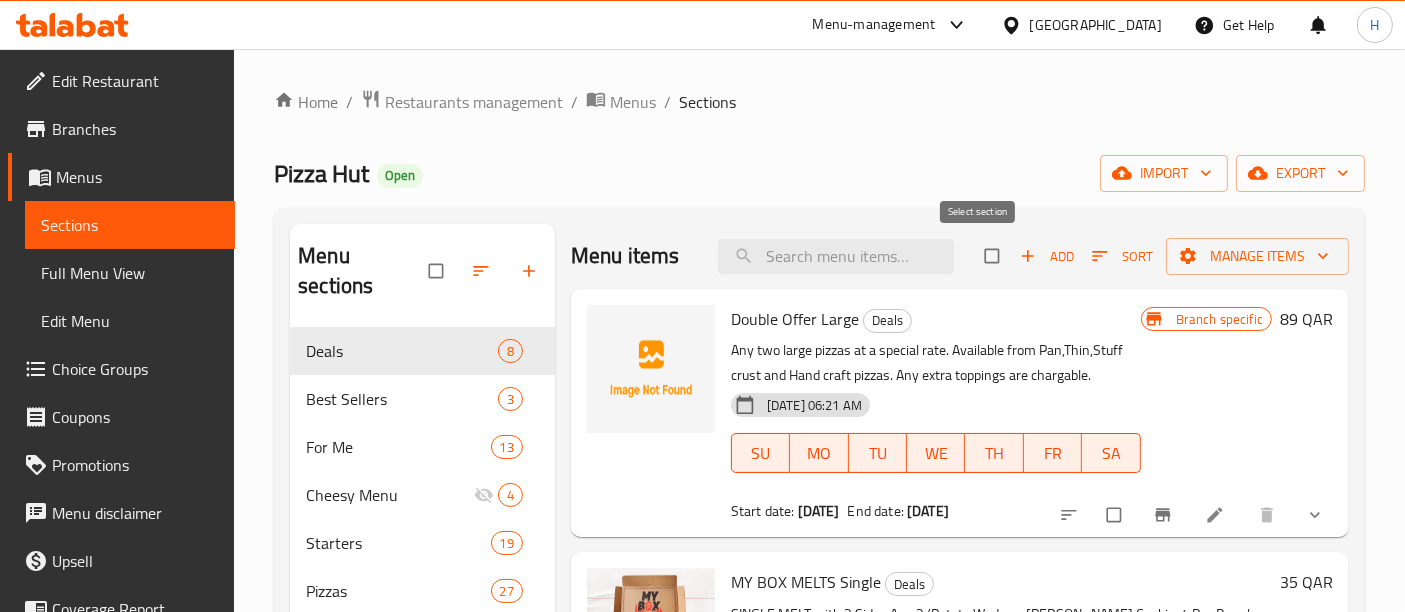 click at bounding box center [994, 256] 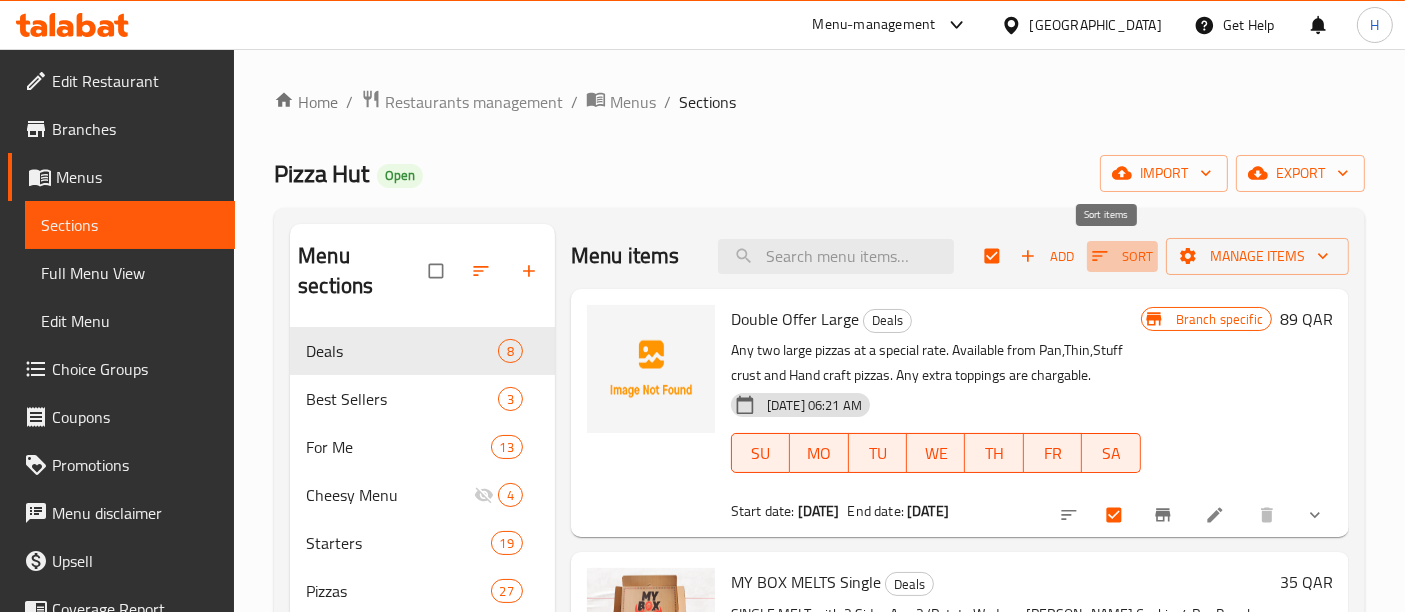 click on "Sort" at bounding box center (1122, 256) 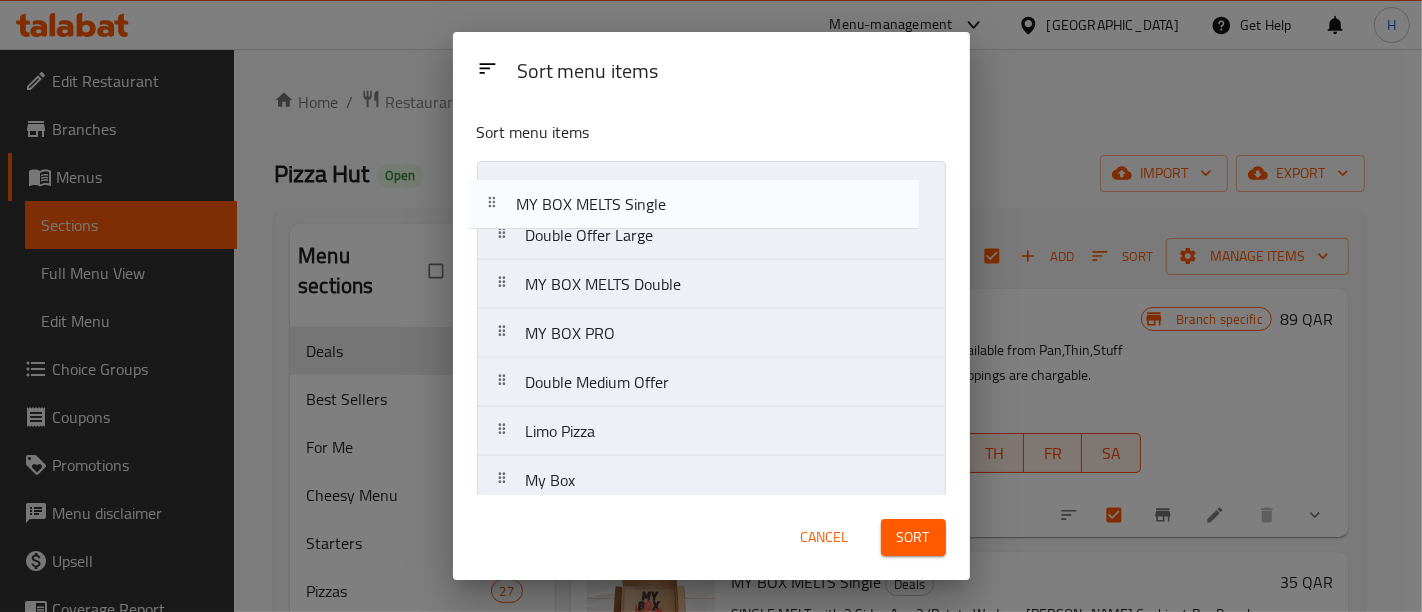 drag, startPoint x: 659, startPoint y: 244, endPoint x: 648, endPoint y: 208, distance: 37.64306 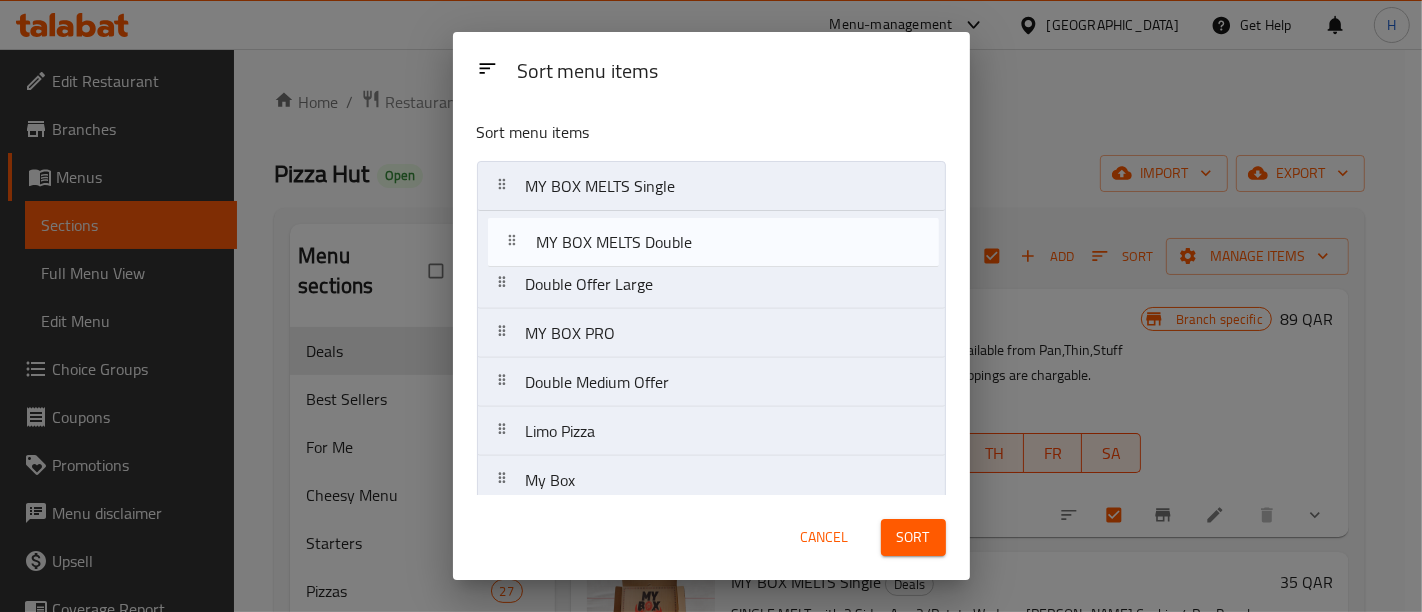 click on "MY BOX MELTS Single Double Offer Large MY BOX MELTS Double MY BOX PRO Double Medium Offer  Limo Pizza My Box Wing King Combo Meal 20 pcs" at bounding box center (711, 358) 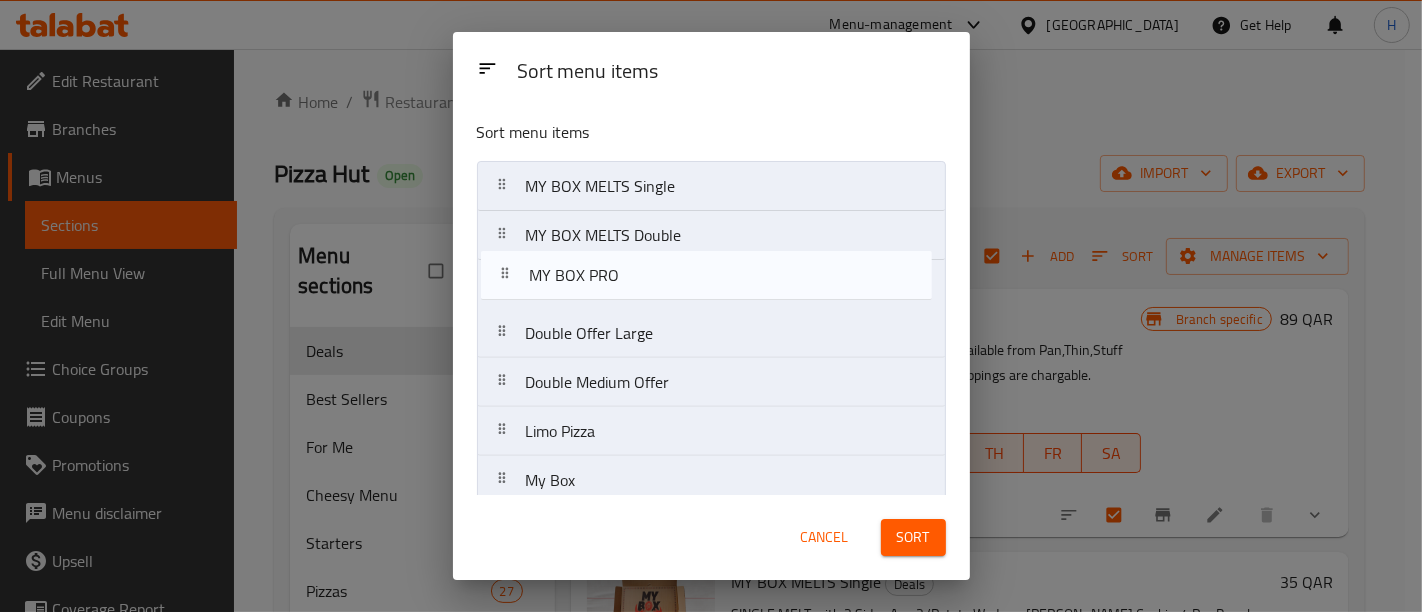 drag, startPoint x: 646, startPoint y: 313, endPoint x: 648, endPoint y: 273, distance: 40.04997 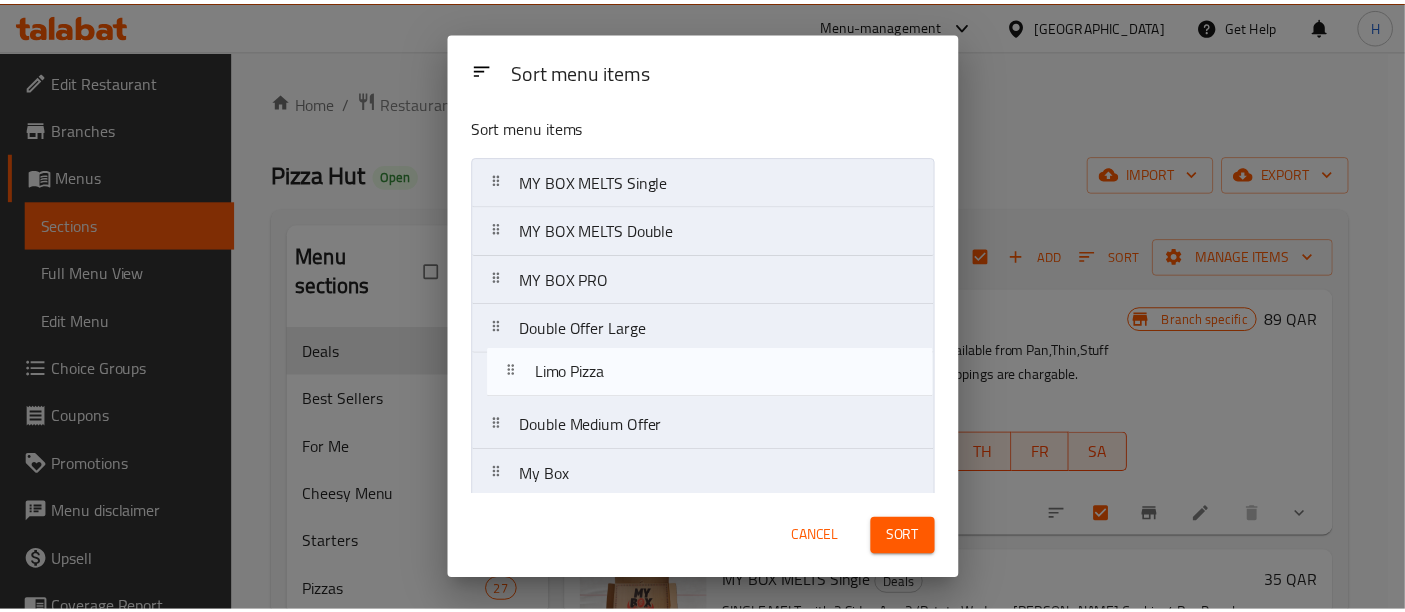 scroll, scrollTop: 7, scrollLeft: 0, axis: vertical 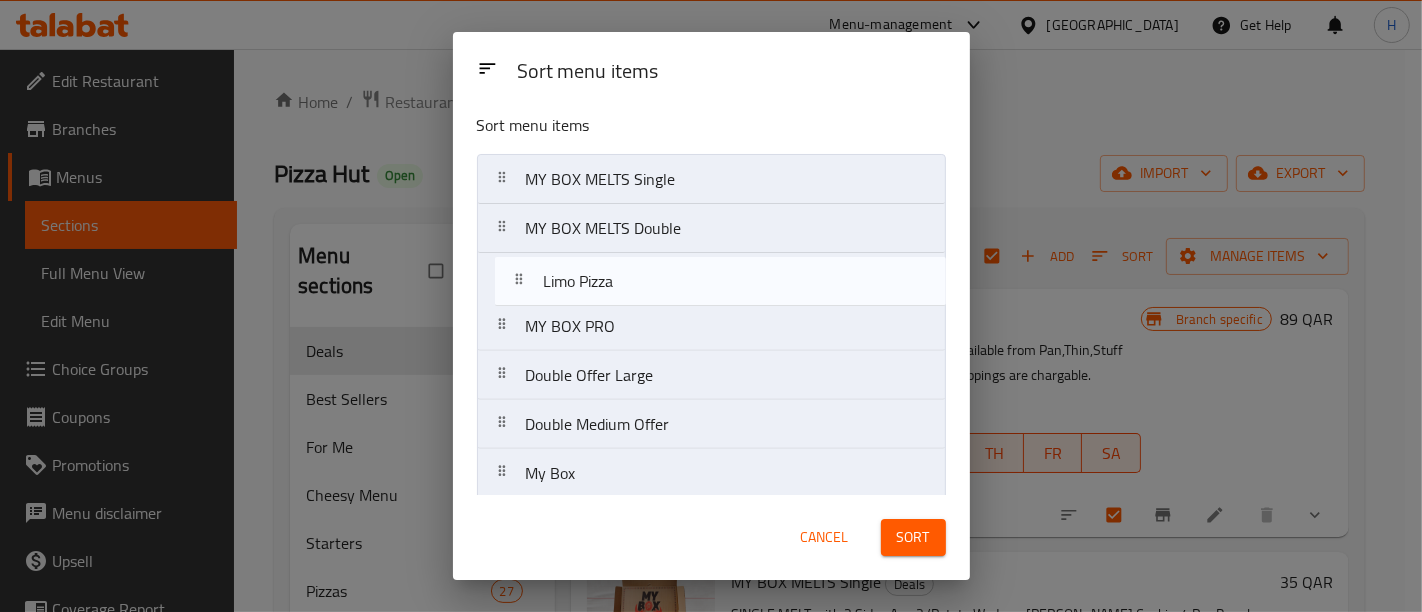 drag, startPoint x: 596, startPoint y: 444, endPoint x: 613, endPoint y: 288, distance: 156.92355 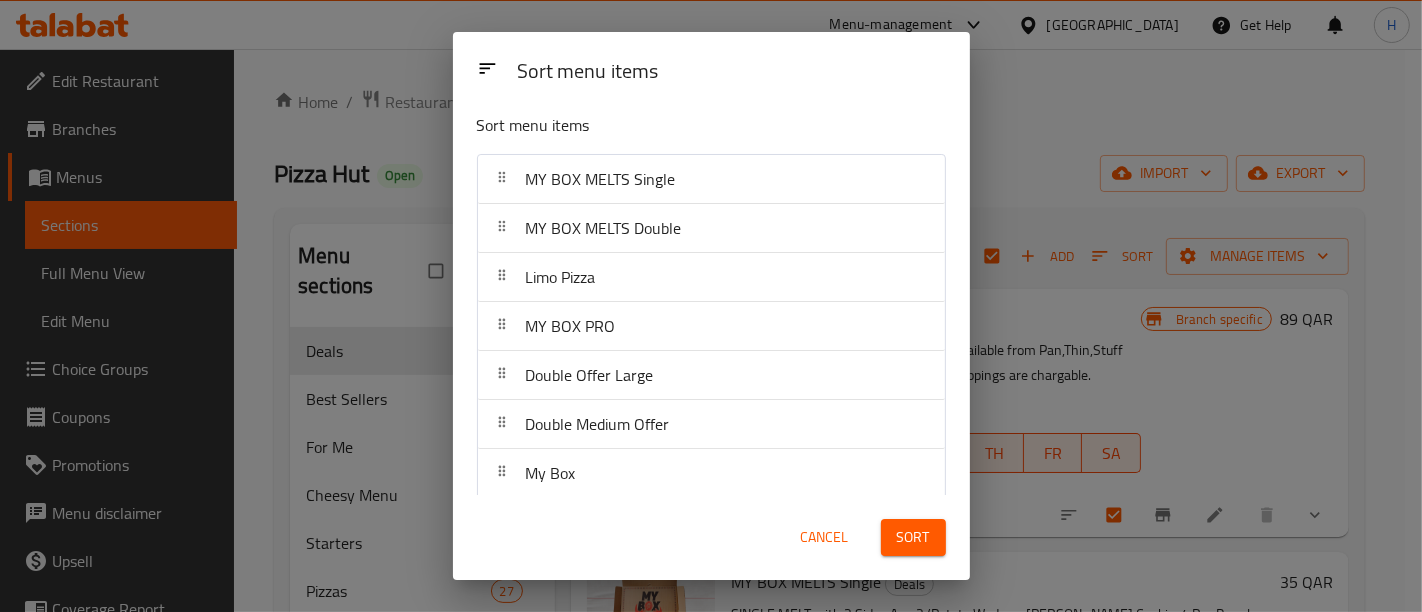 click on "Sort" at bounding box center (913, 537) 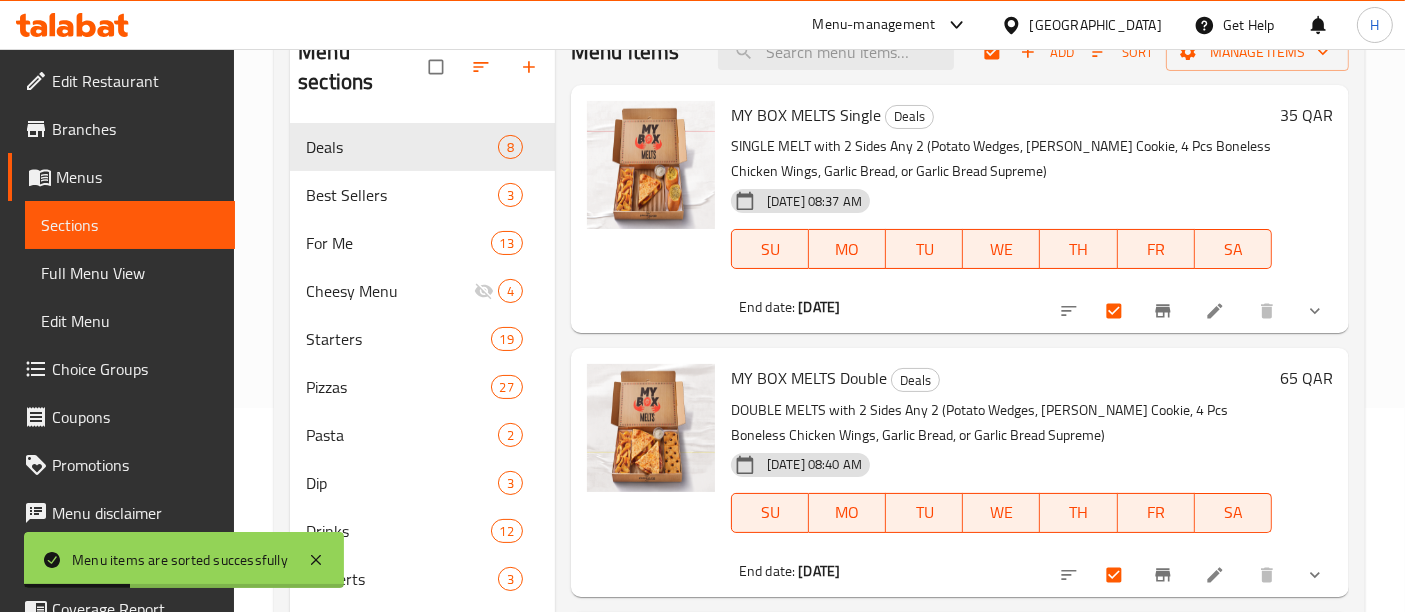 scroll, scrollTop: 333, scrollLeft: 0, axis: vertical 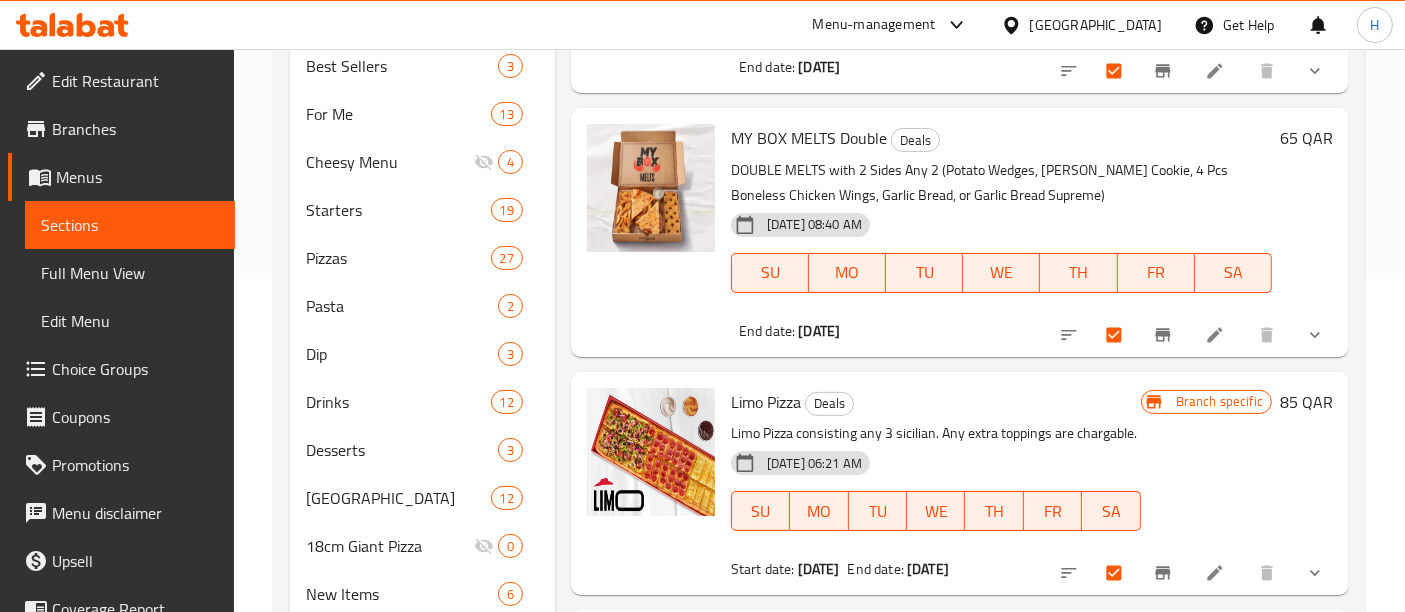 click on "85   QAR" at bounding box center (1306, 402) 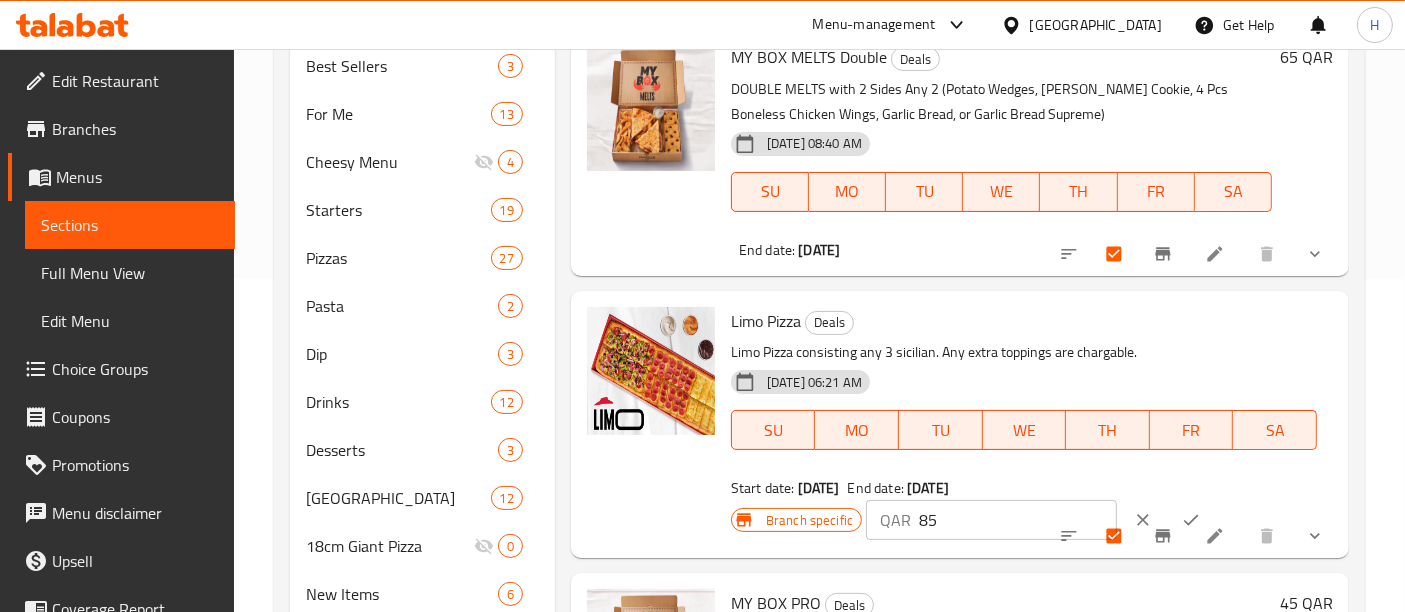 scroll, scrollTop: 222, scrollLeft: 0, axis: vertical 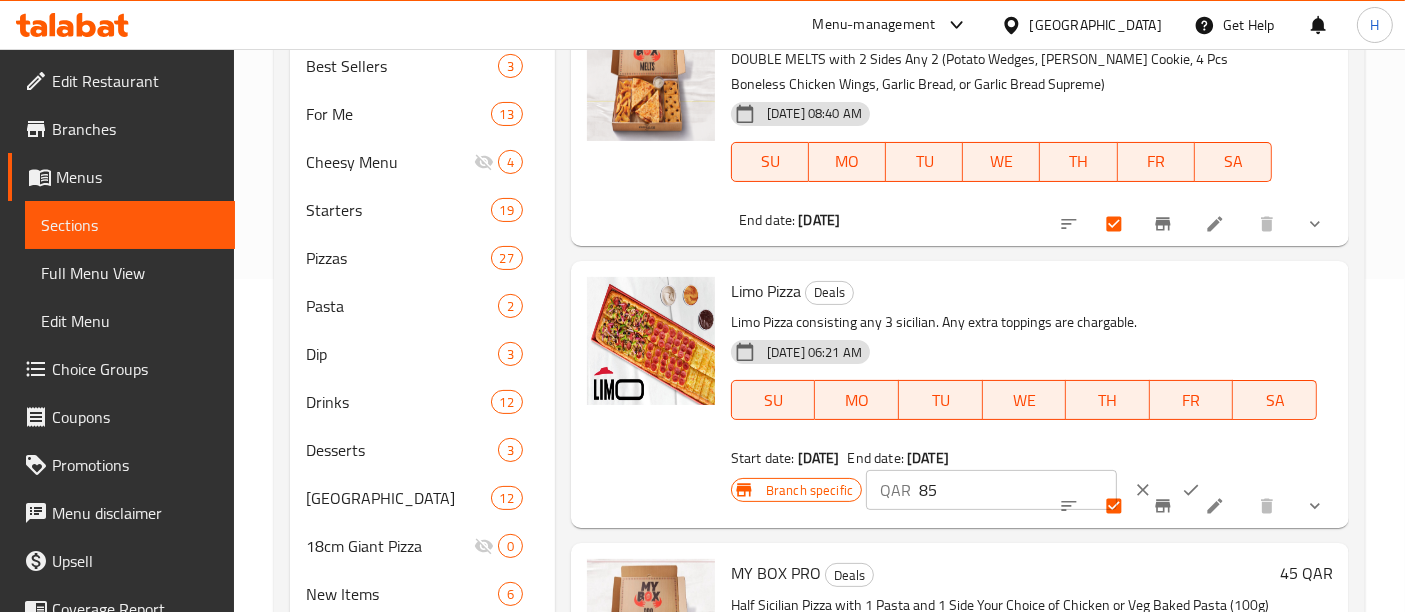 click on "85" at bounding box center (1018, 490) 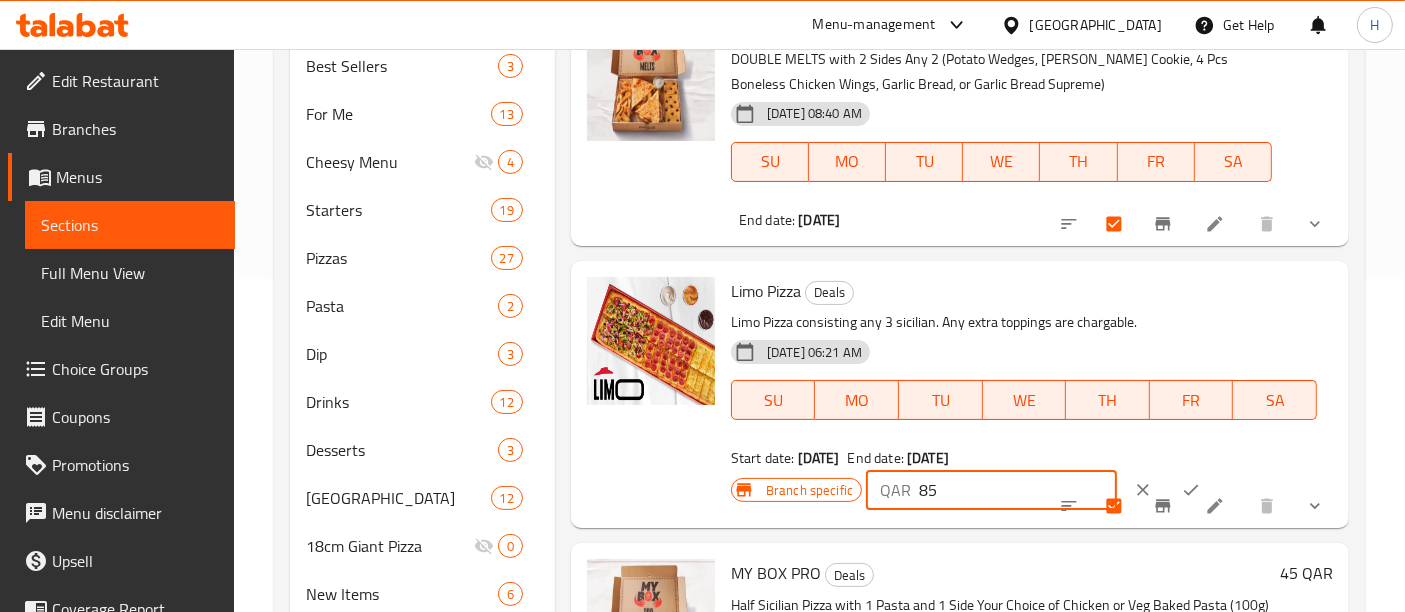 click on "85" at bounding box center [1018, 490] 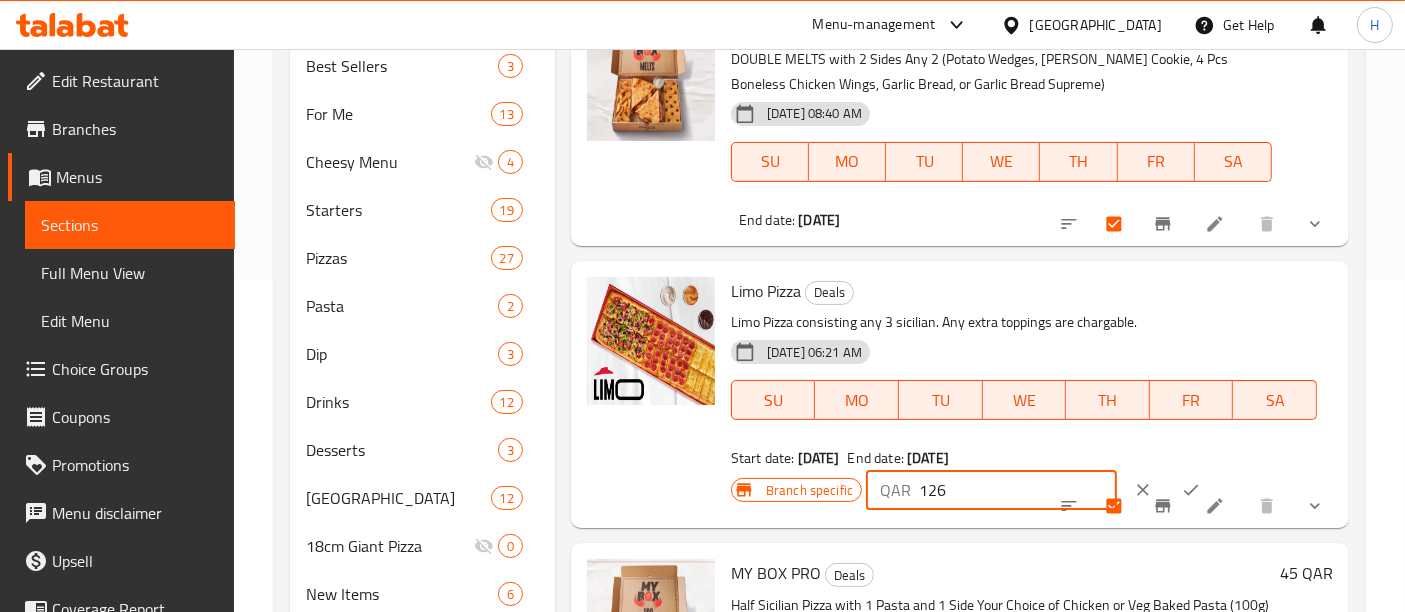 type on "126" 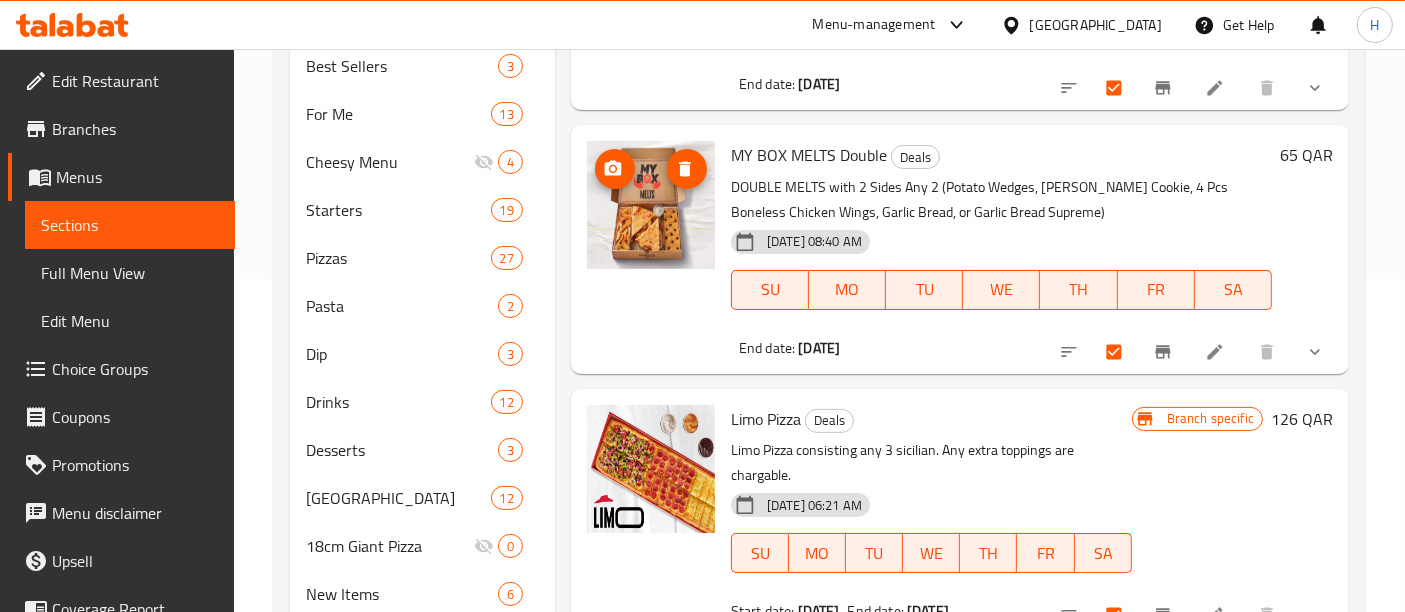 scroll, scrollTop: 0, scrollLeft: 0, axis: both 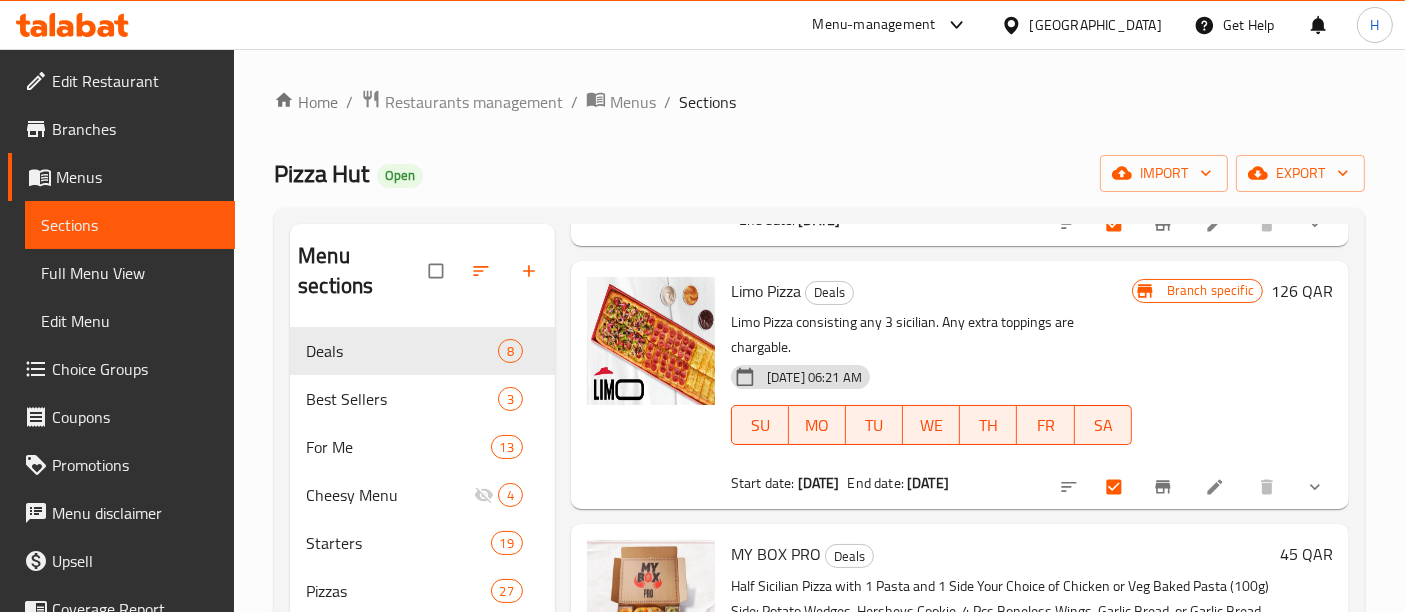 click 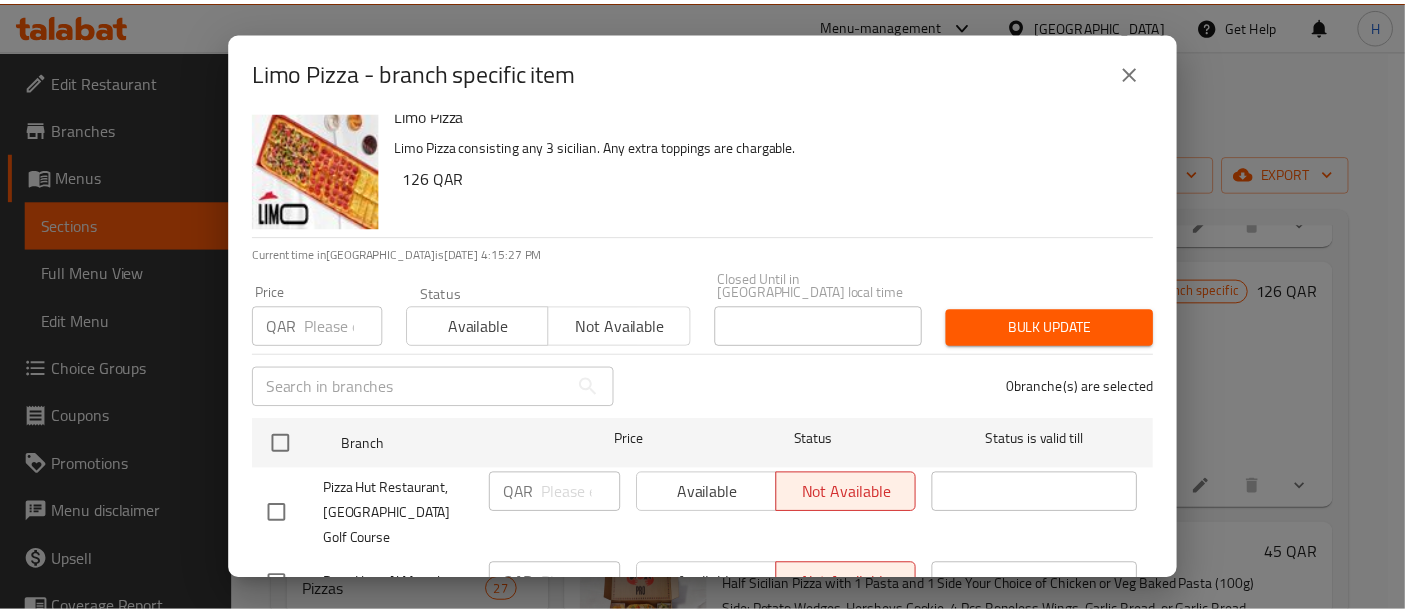 scroll, scrollTop: 0, scrollLeft: 0, axis: both 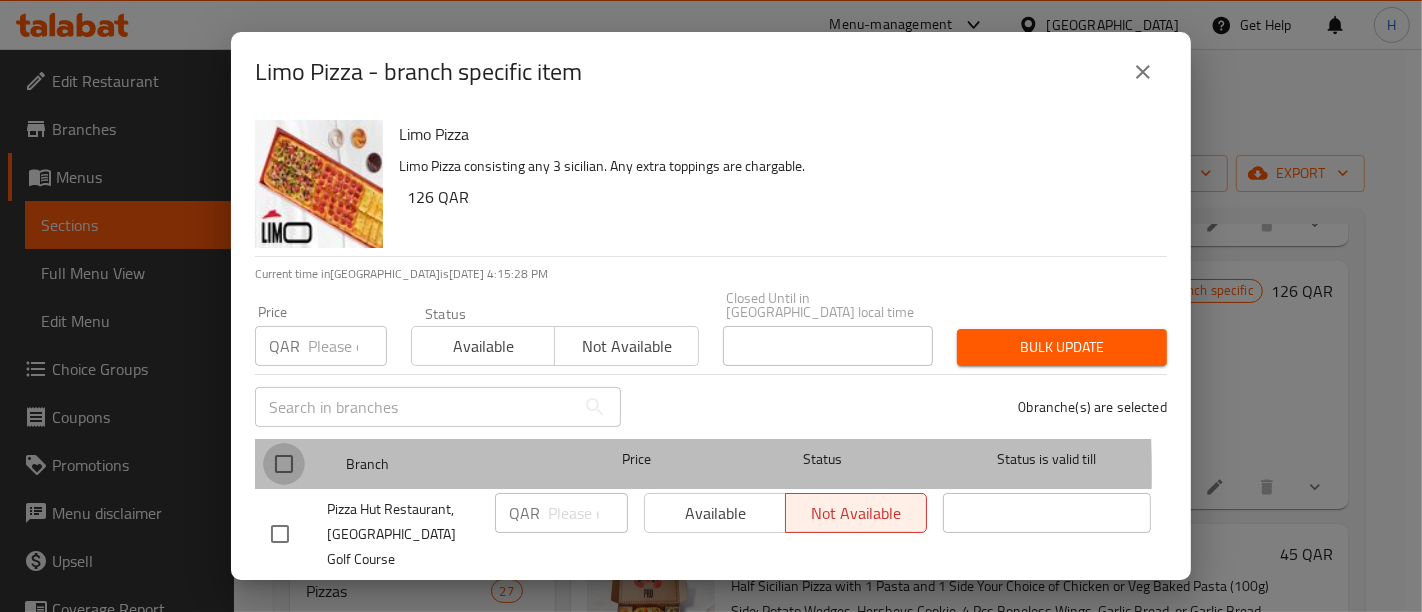 click at bounding box center [284, 464] 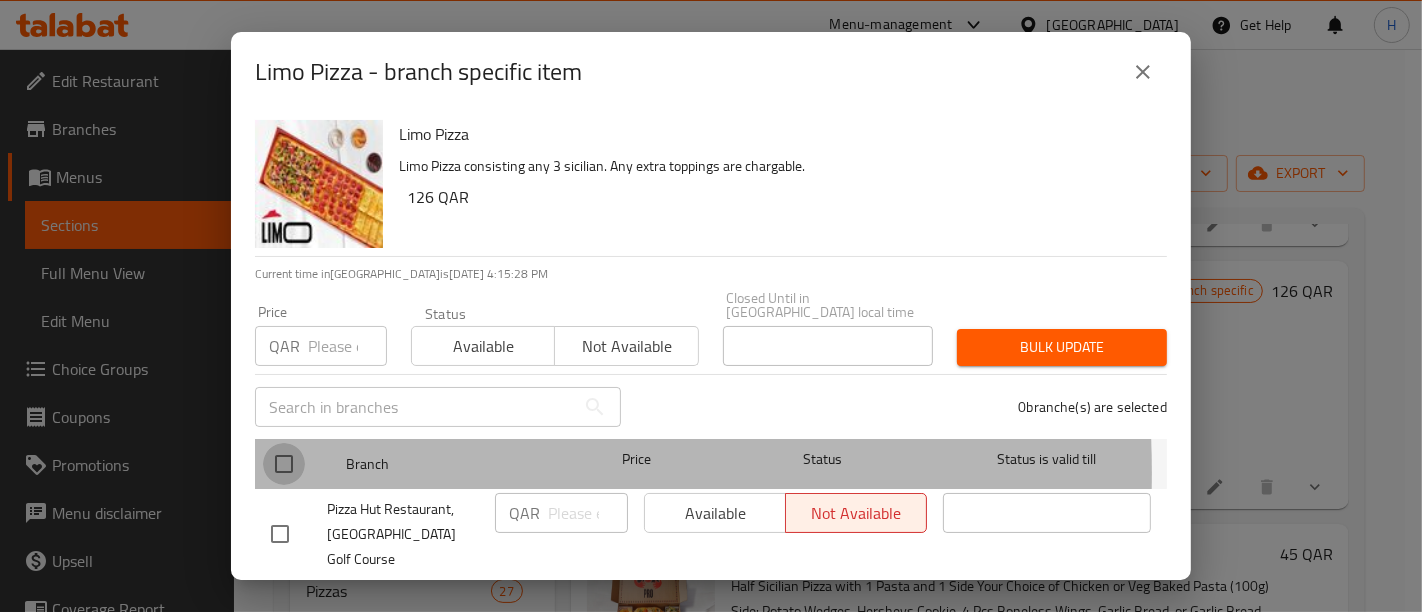 checkbox on "true" 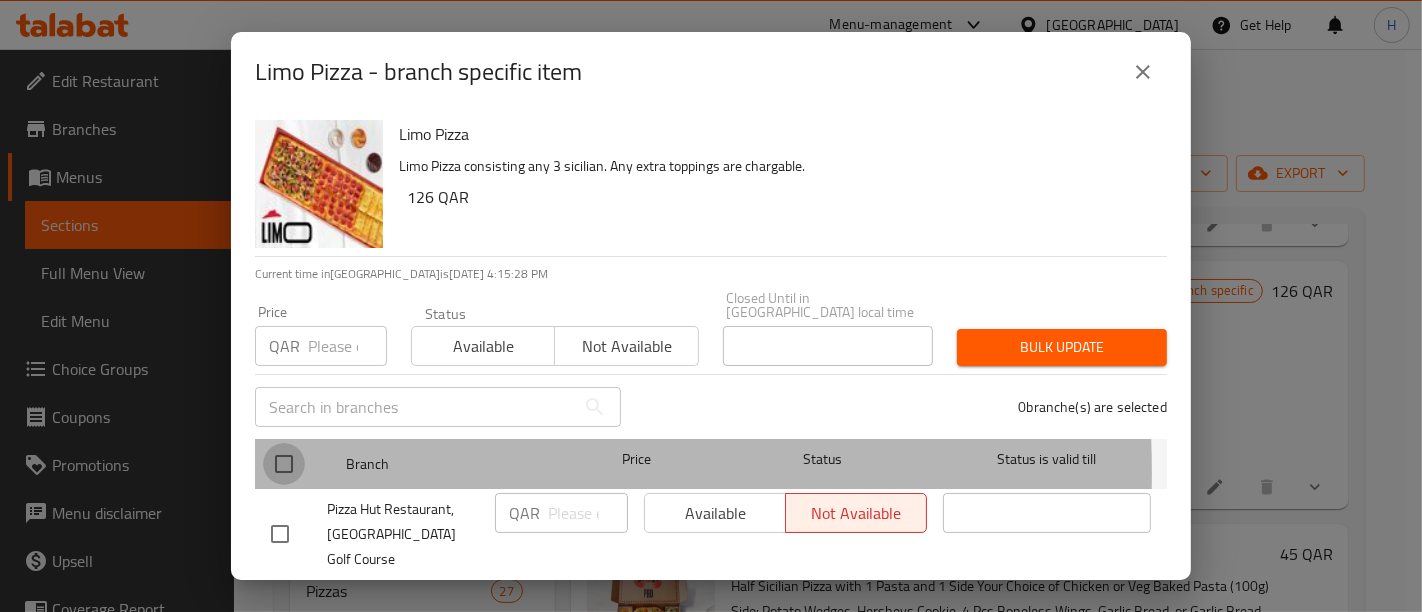 checkbox on "true" 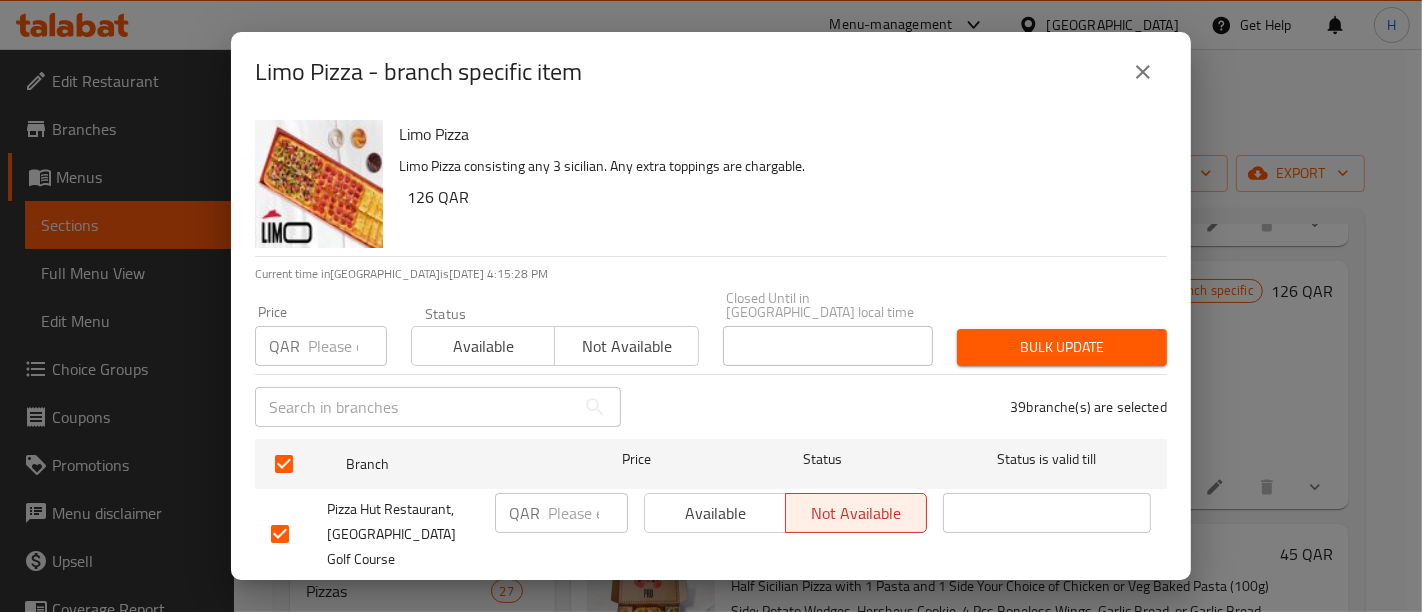 click on "Status Available Not available" at bounding box center (555, 336) 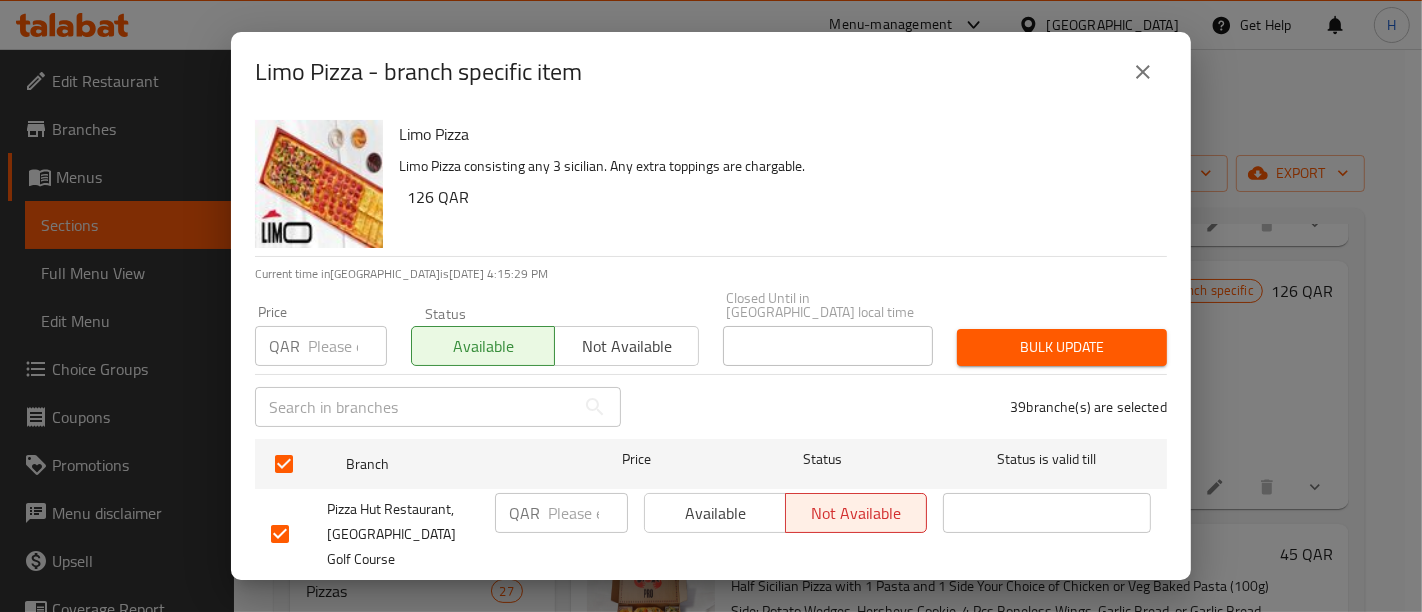 click on "Bulk update" at bounding box center [1062, 347] 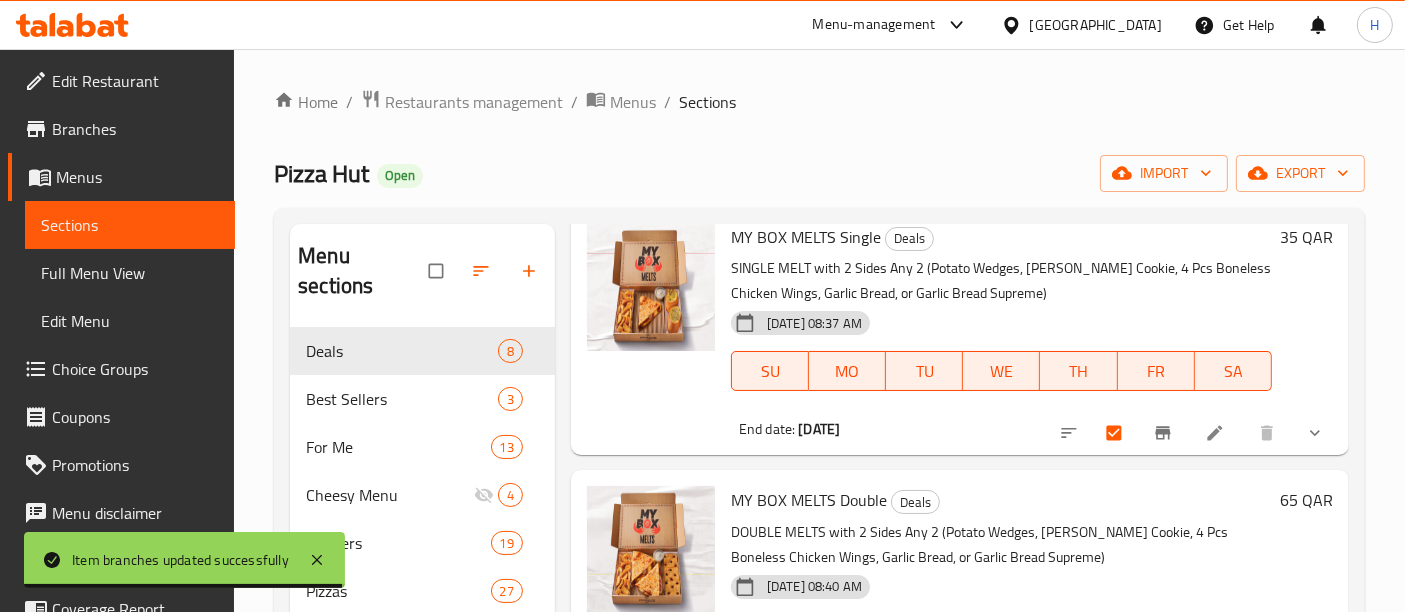 scroll, scrollTop: 0, scrollLeft: 0, axis: both 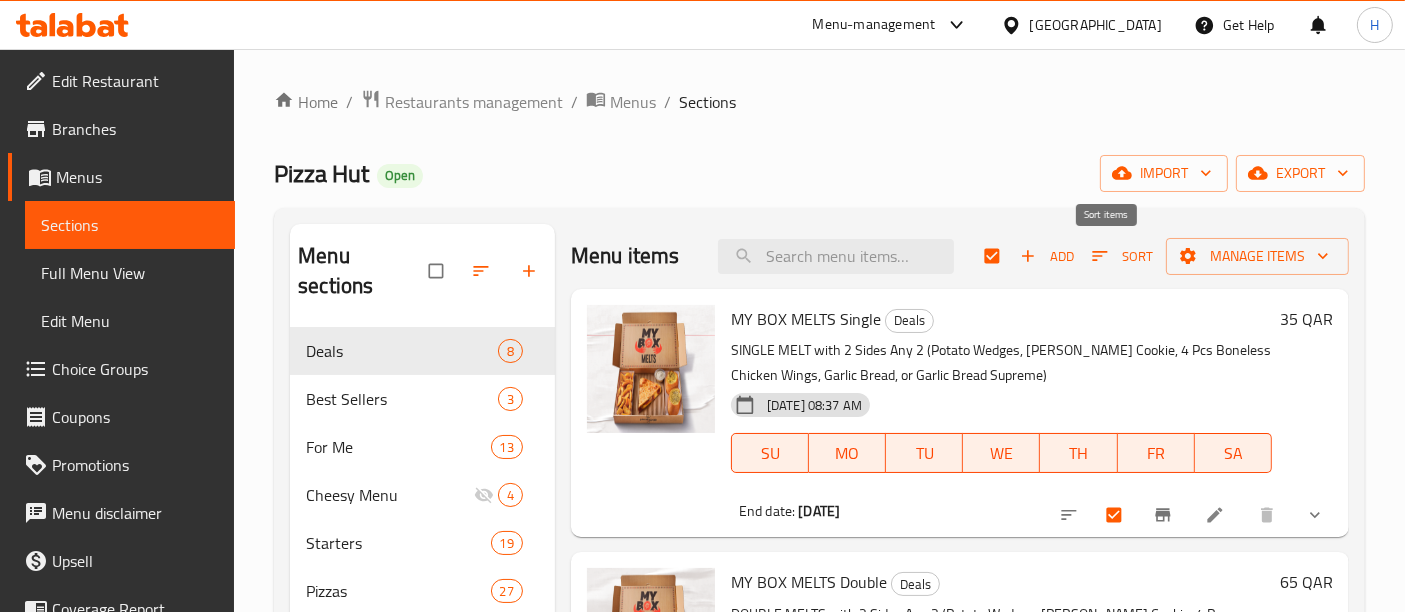 click on "Sort" at bounding box center [1122, 256] 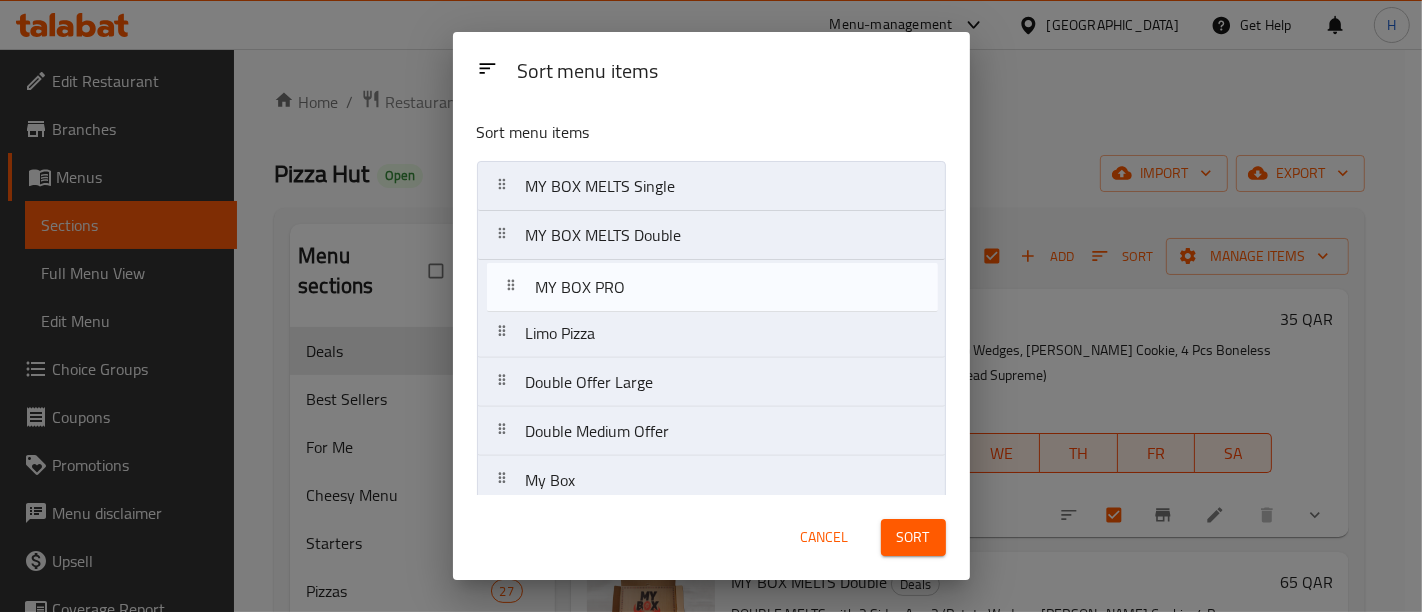 drag, startPoint x: 579, startPoint y: 340, endPoint x: 589, endPoint y: 290, distance: 50.990196 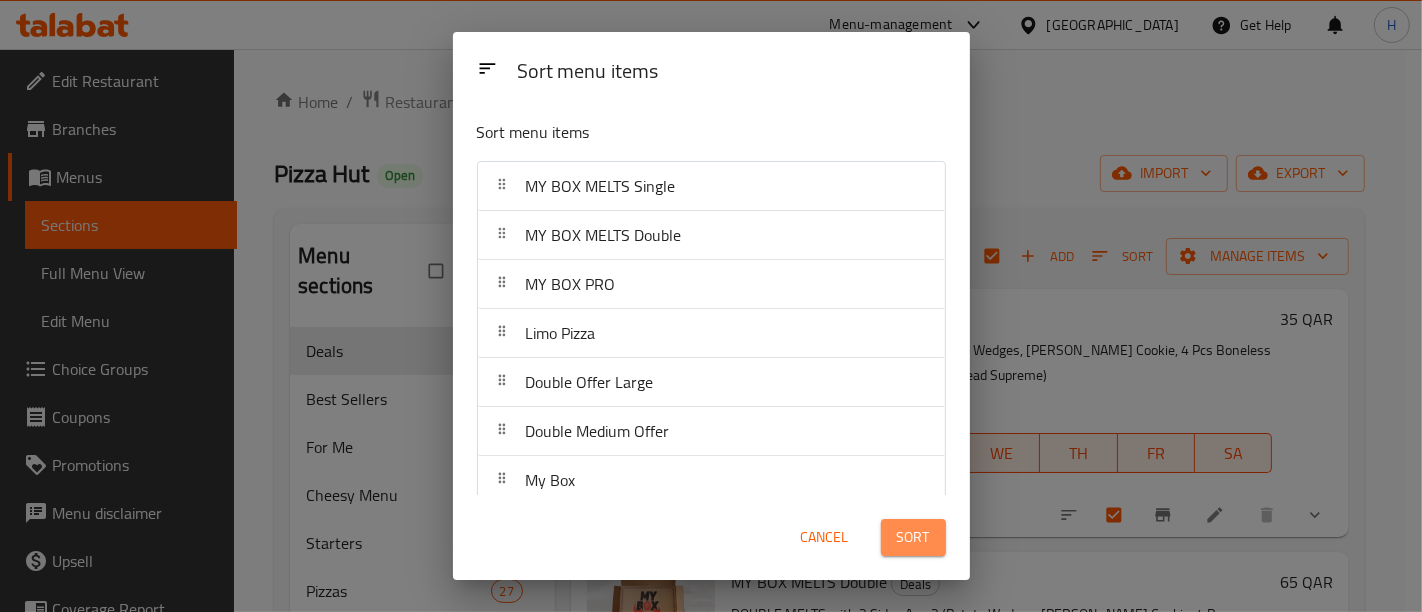 click on "Sort" at bounding box center [913, 537] 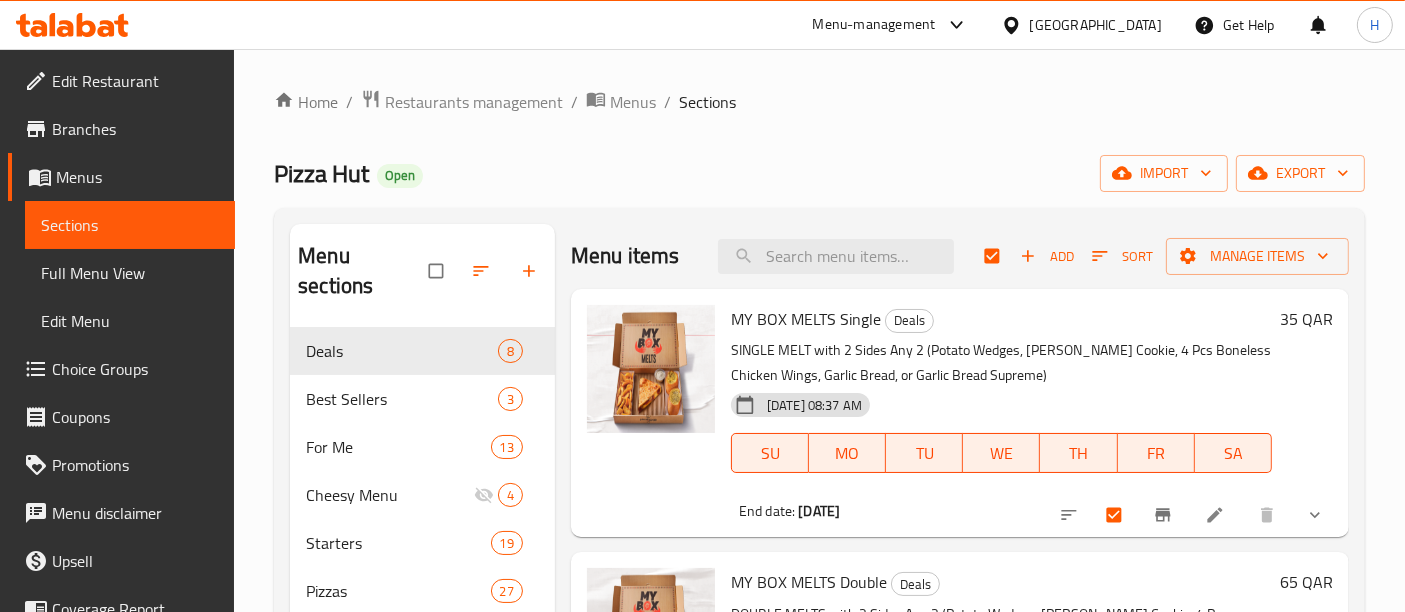 click on "Menu-management" at bounding box center (874, 25) 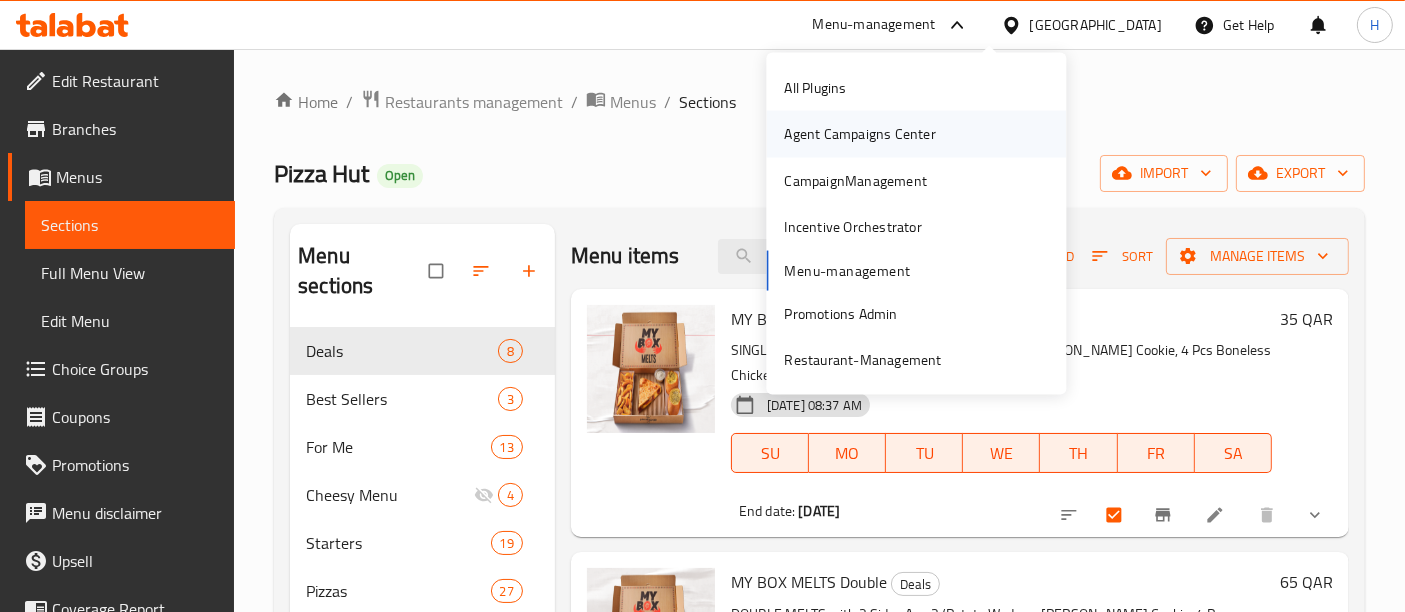 click on "Agent Campaigns Center" at bounding box center [859, 134] 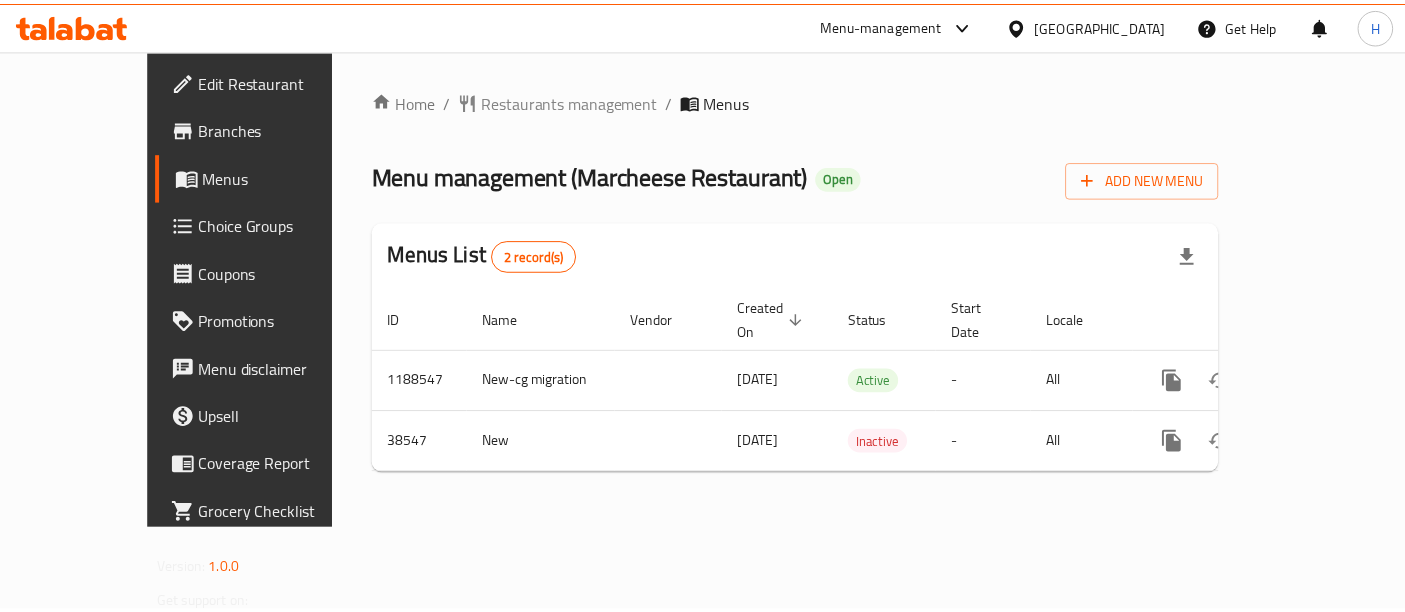 scroll, scrollTop: 0, scrollLeft: 0, axis: both 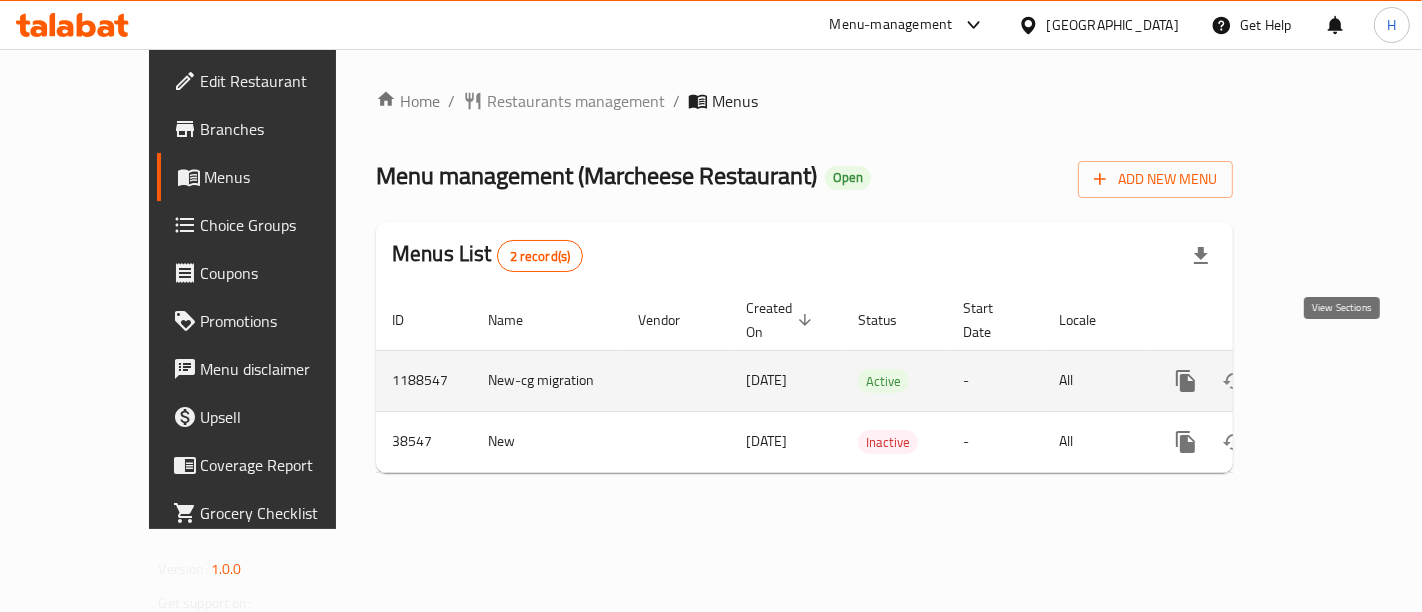 click at bounding box center [1330, 381] 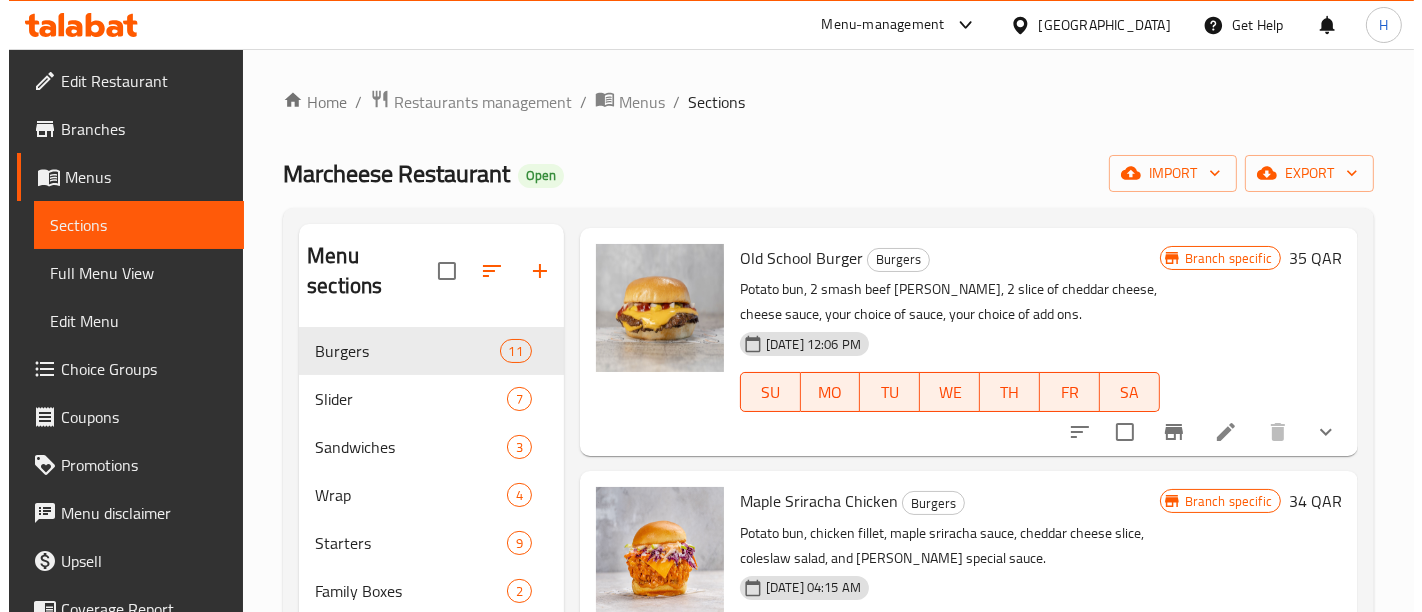 scroll, scrollTop: 0, scrollLeft: 0, axis: both 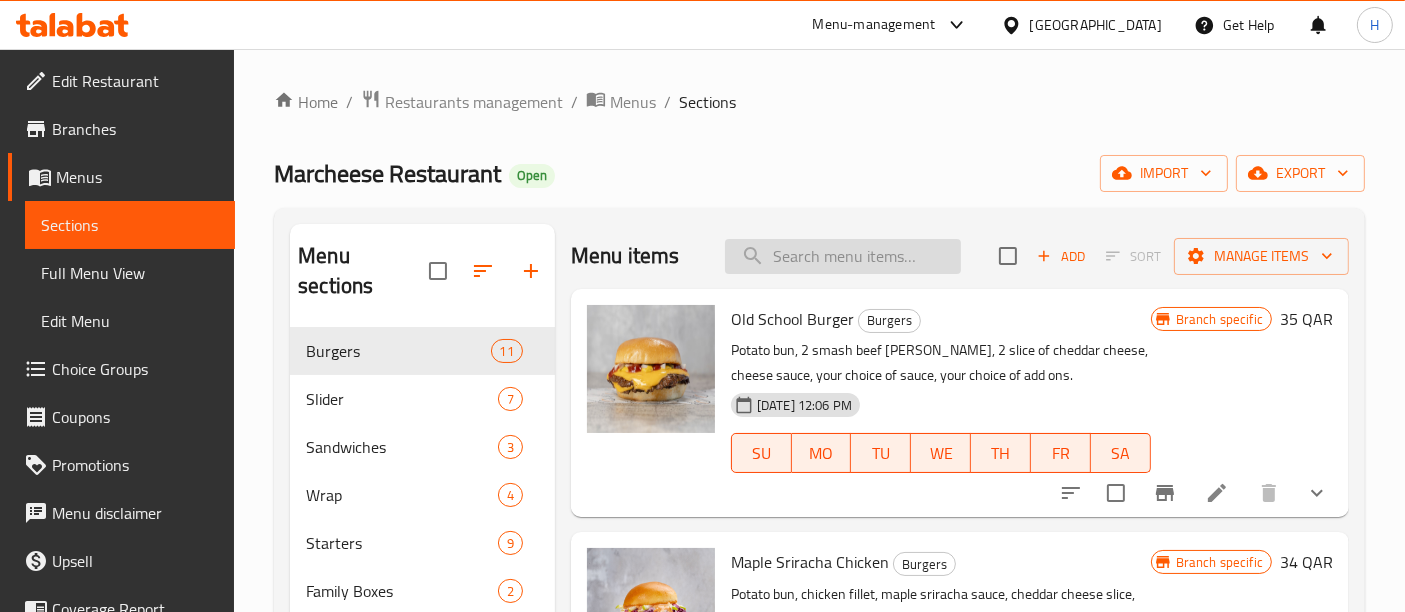 click at bounding box center (843, 256) 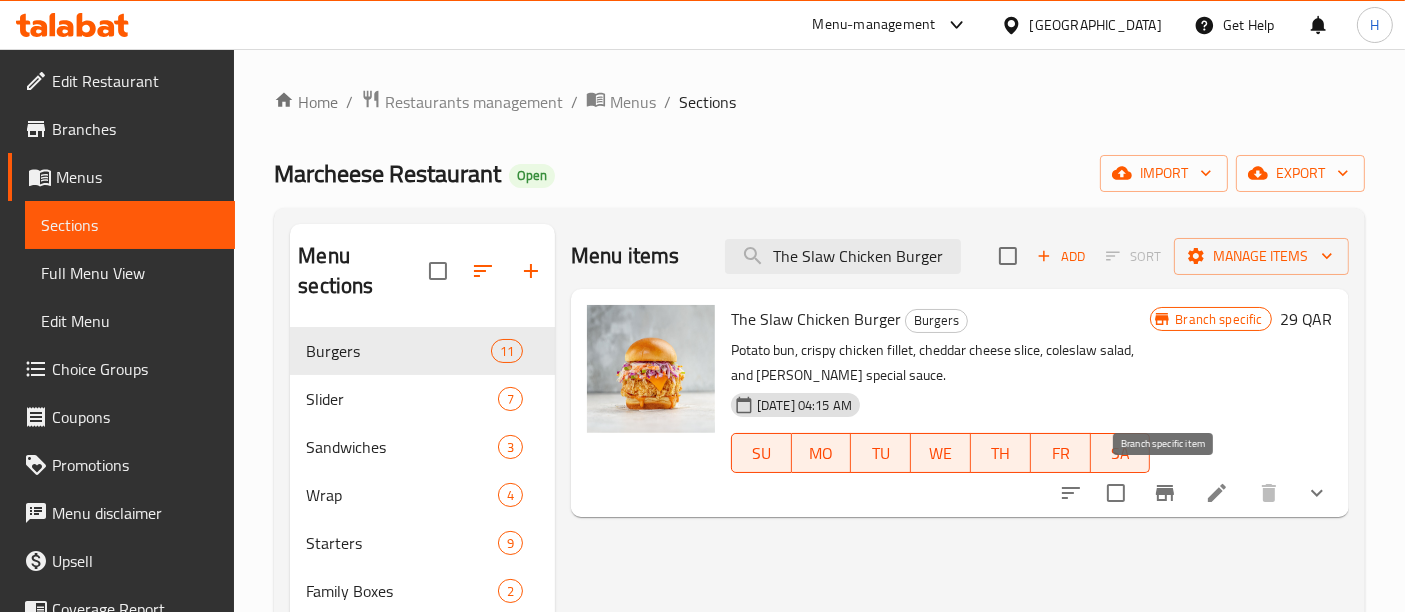 type on "The Slaw Chicken Burger" 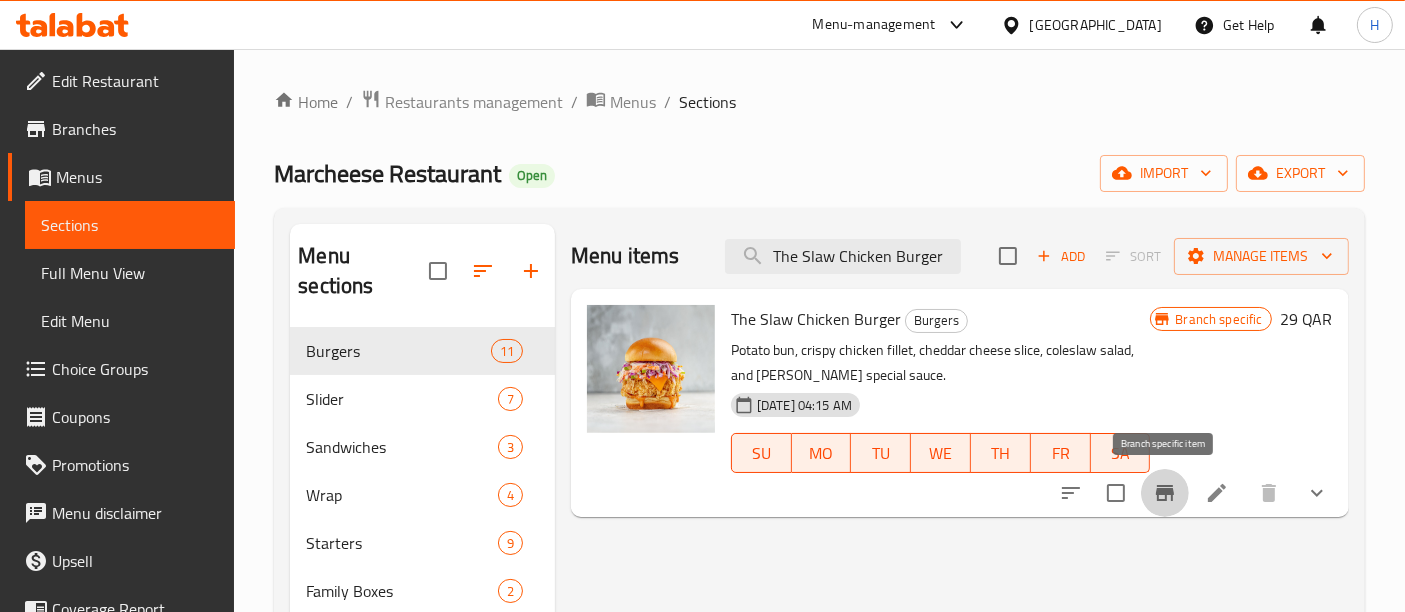click 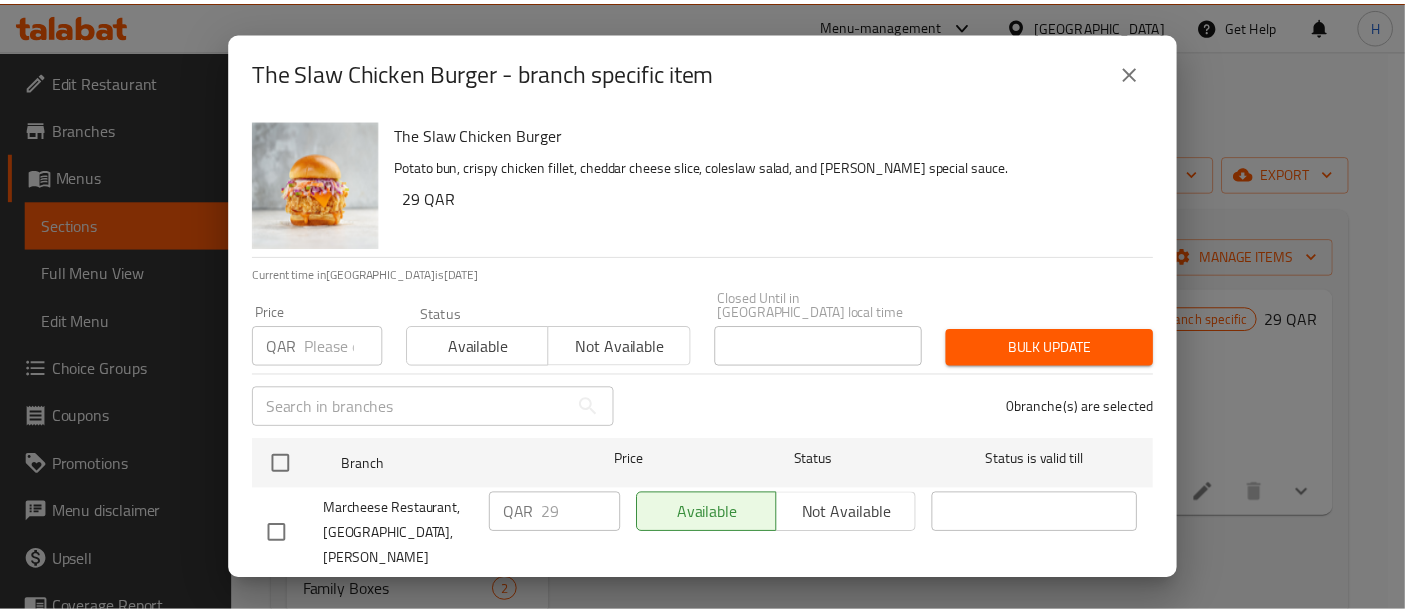 scroll, scrollTop: 277, scrollLeft: 0, axis: vertical 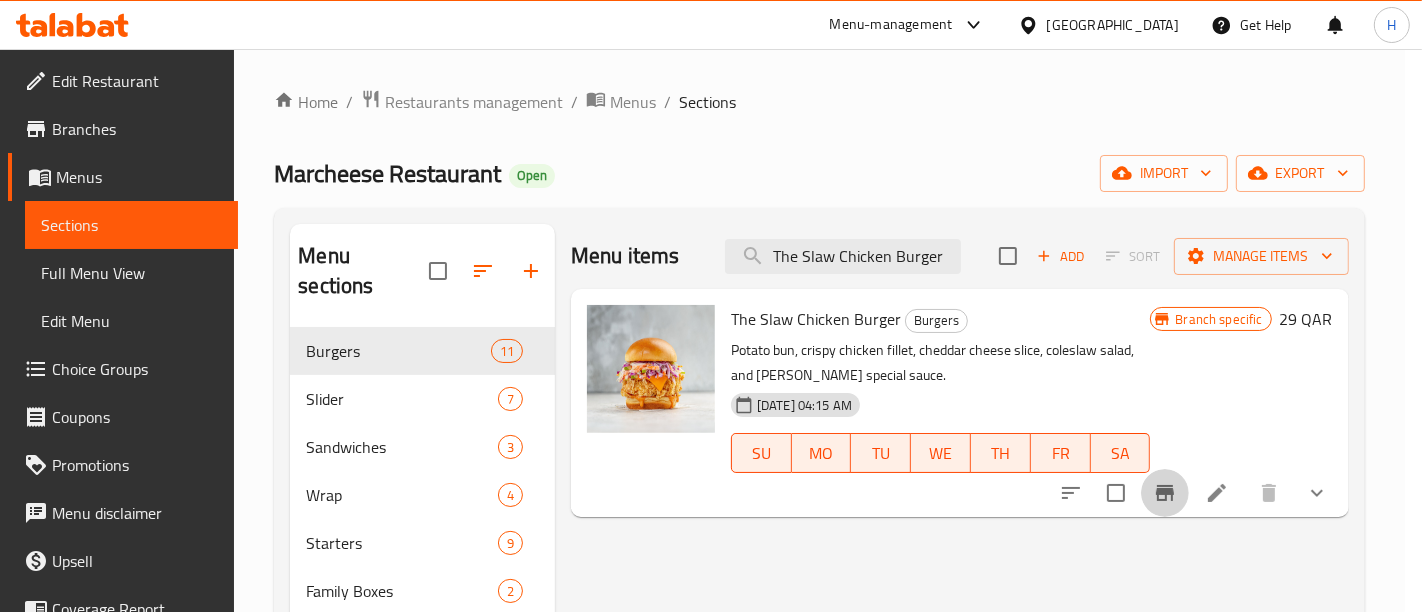 type 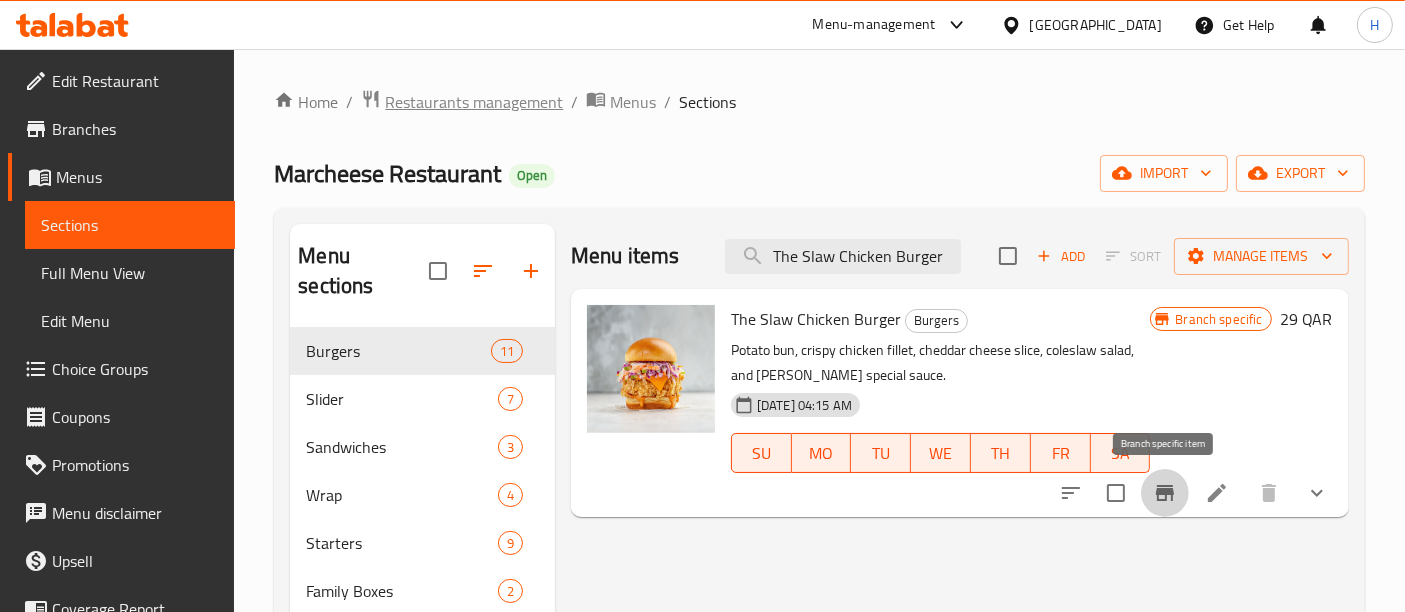 click on "Restaurants management" at bounding box center (474, 102) 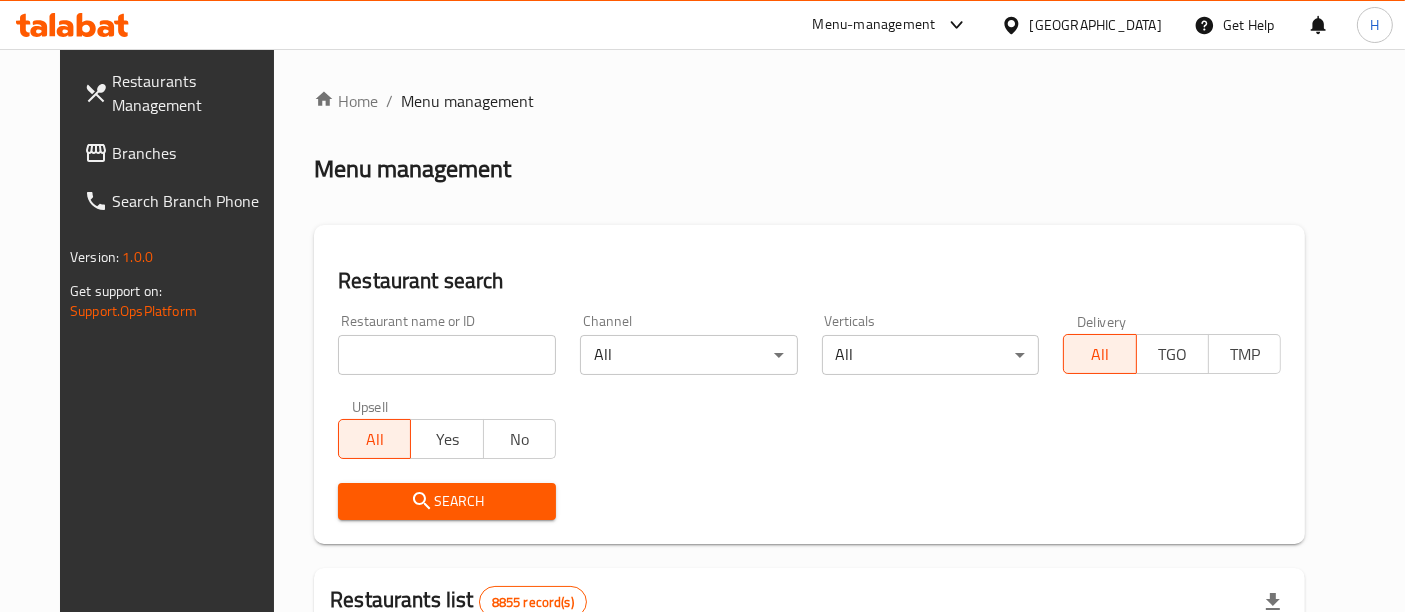 click at bounding box center [447, 355] 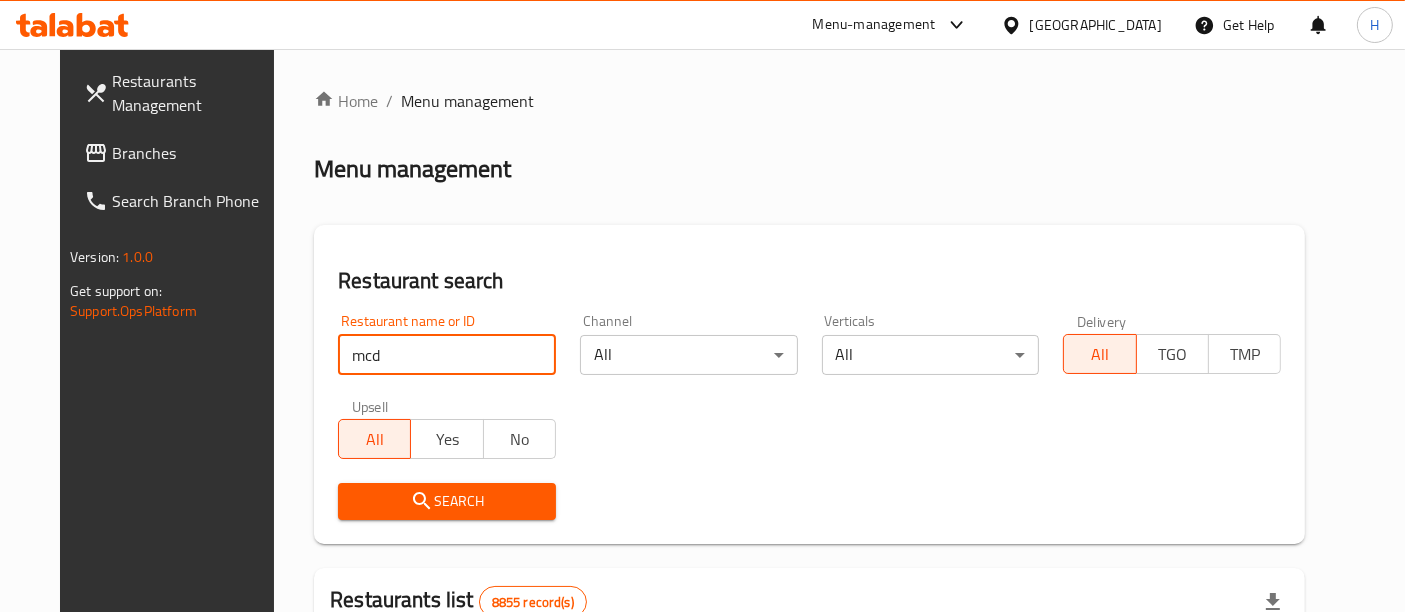 type on "mcd" 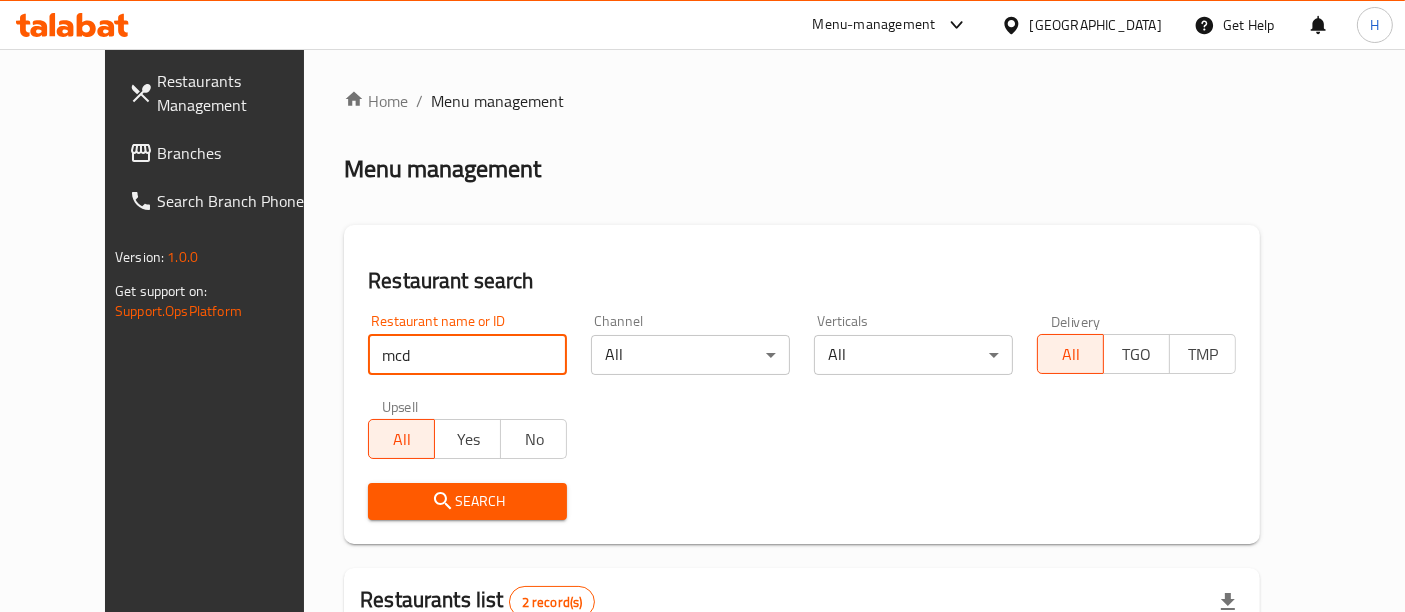 scroll, scrollTop: 310, scrollLeft: 0, axis: vertical 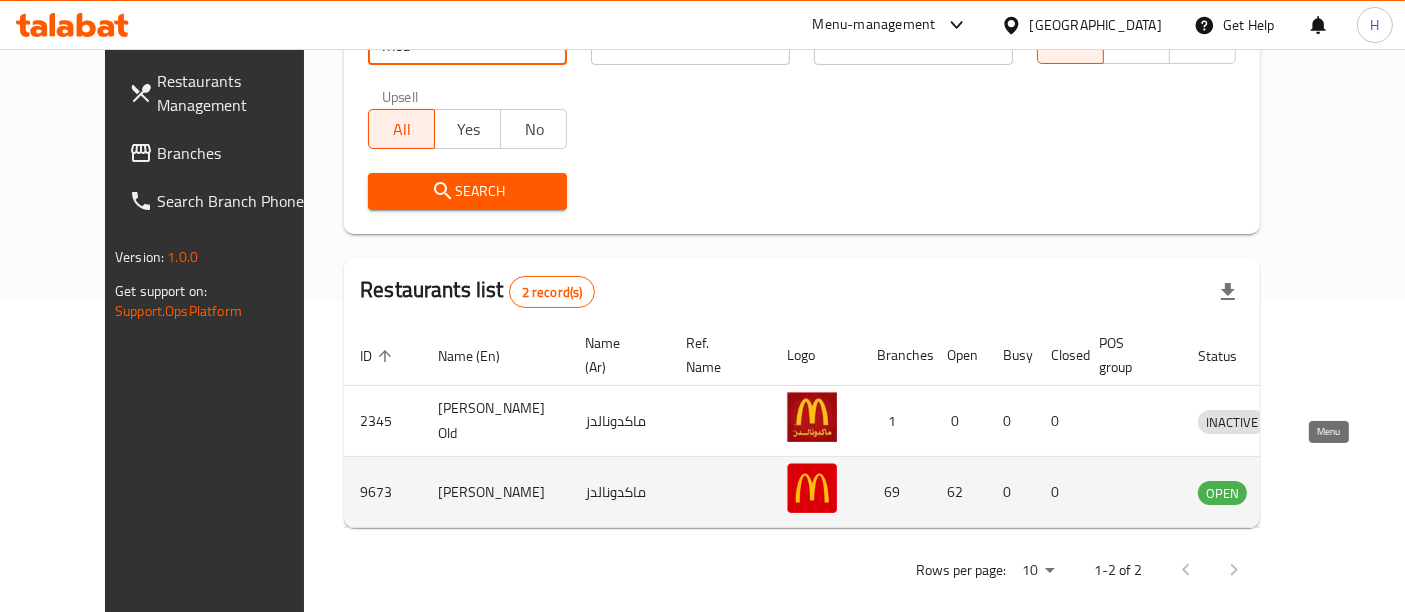 click 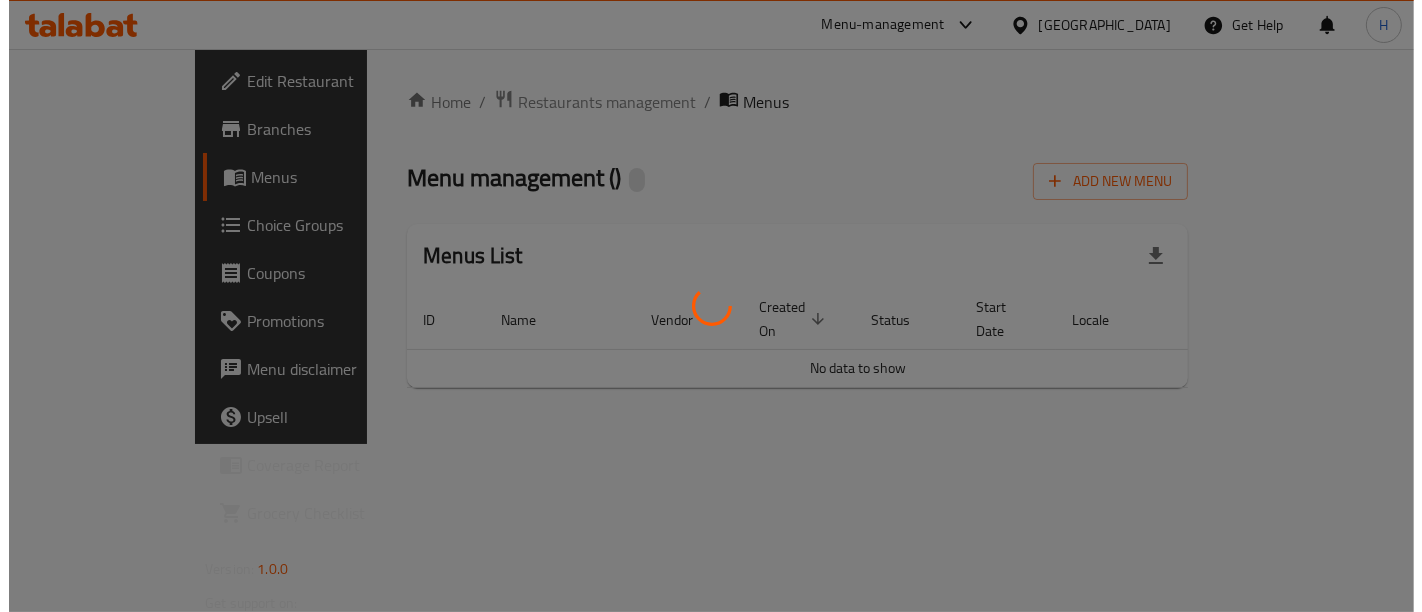 scroll, scrollTop: 0, scrollLeft: 0, axis: both 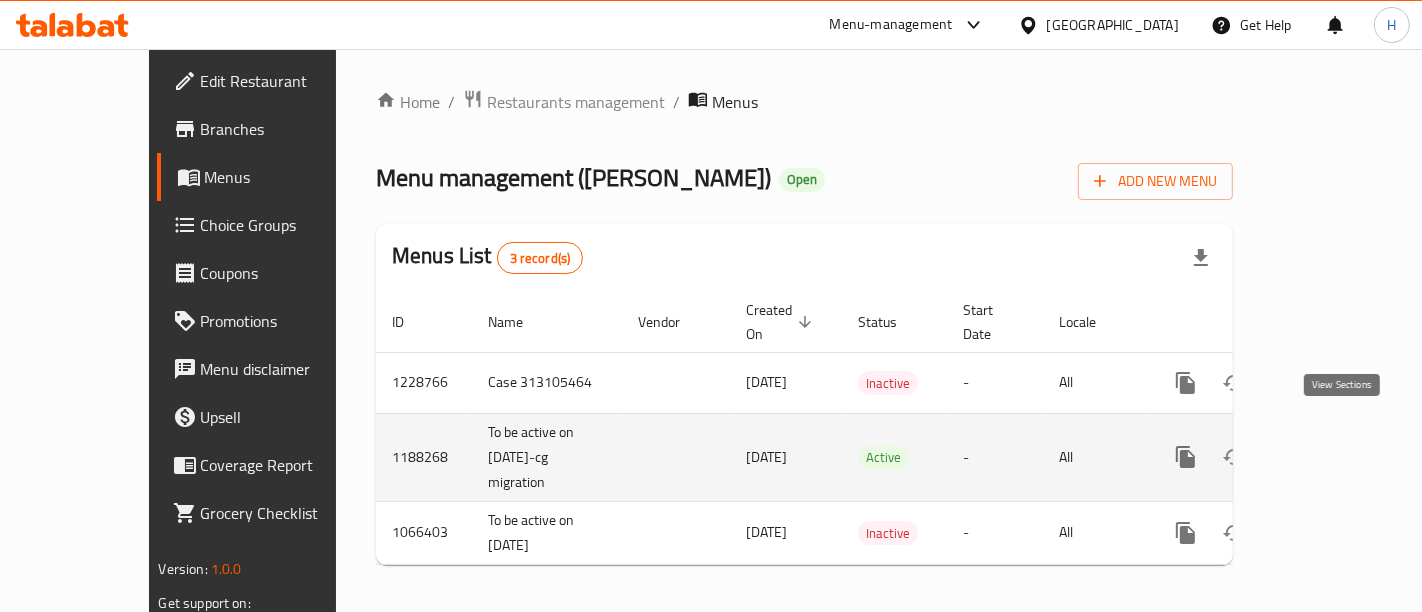 click 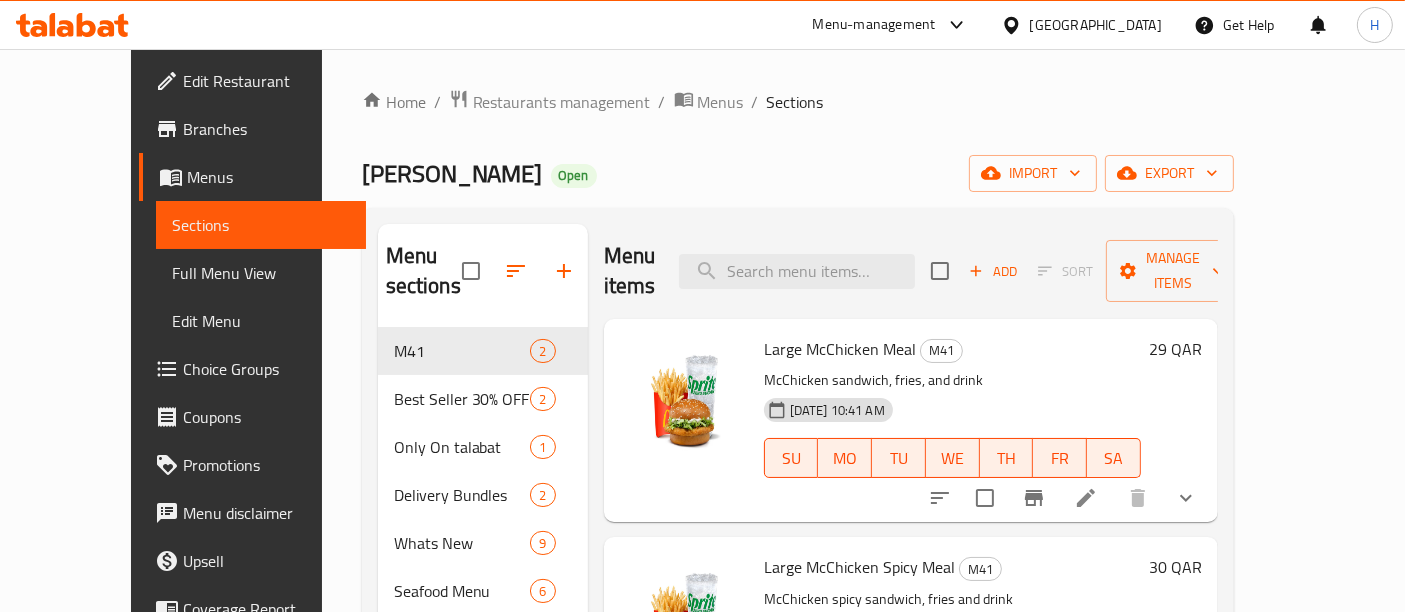 click on "Menu items Add Sort Manage items" at bounding box center (911, 271) 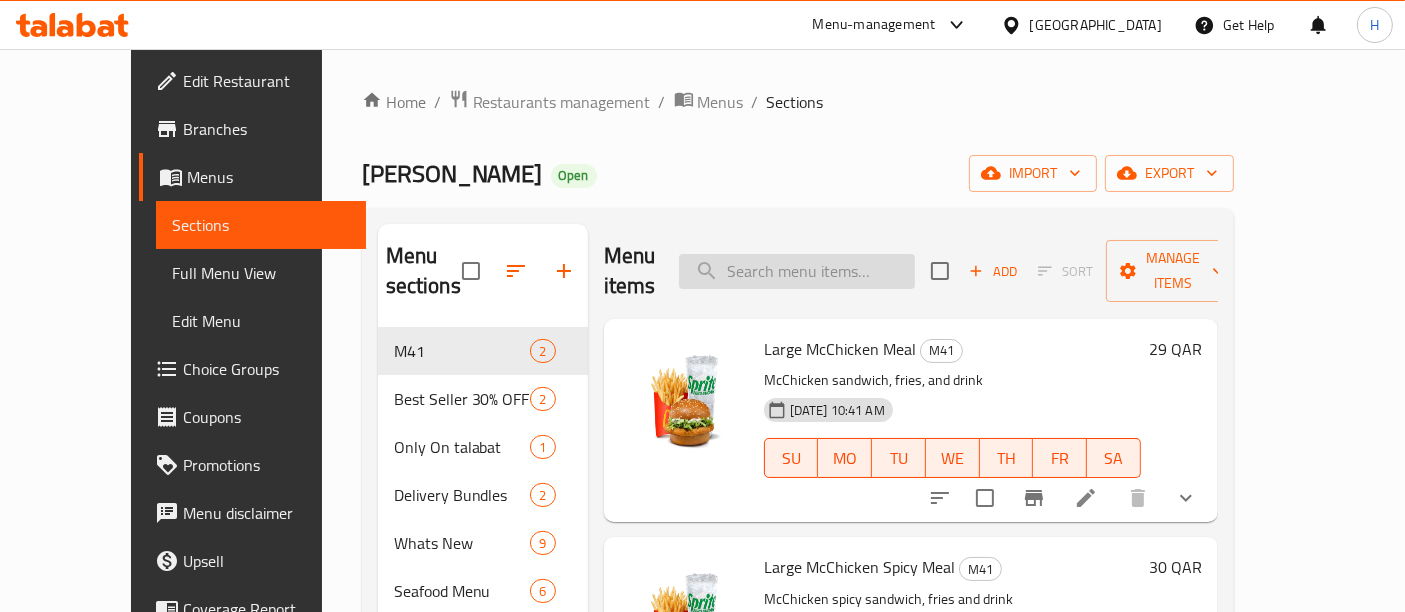 click at bounding box center [797, 271] 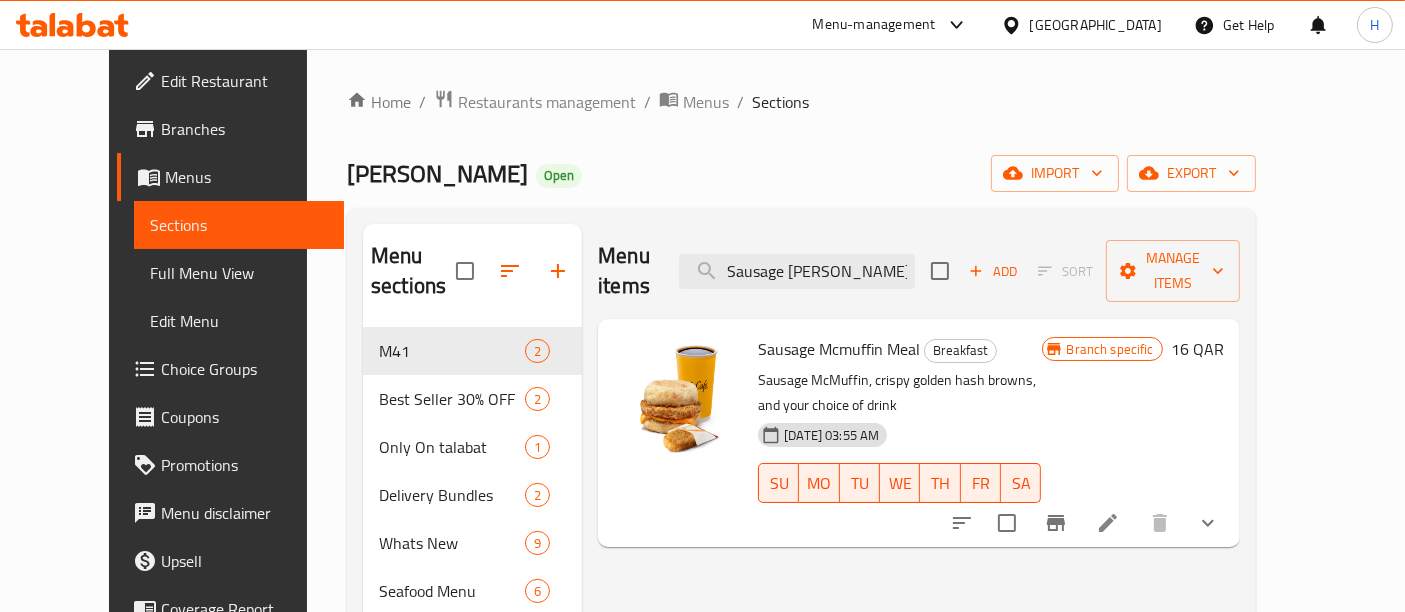 type on "Sausage [PERSON_NAME] Meal" 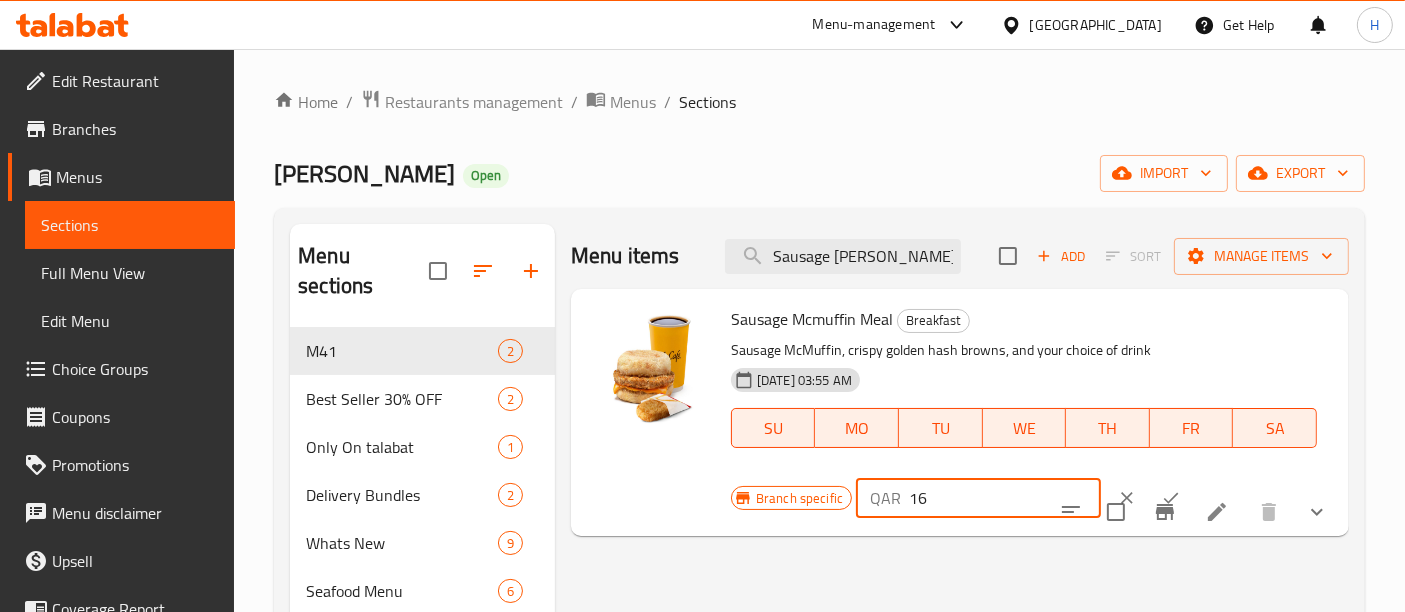 click on "16" at bounding box center [1005, 498] 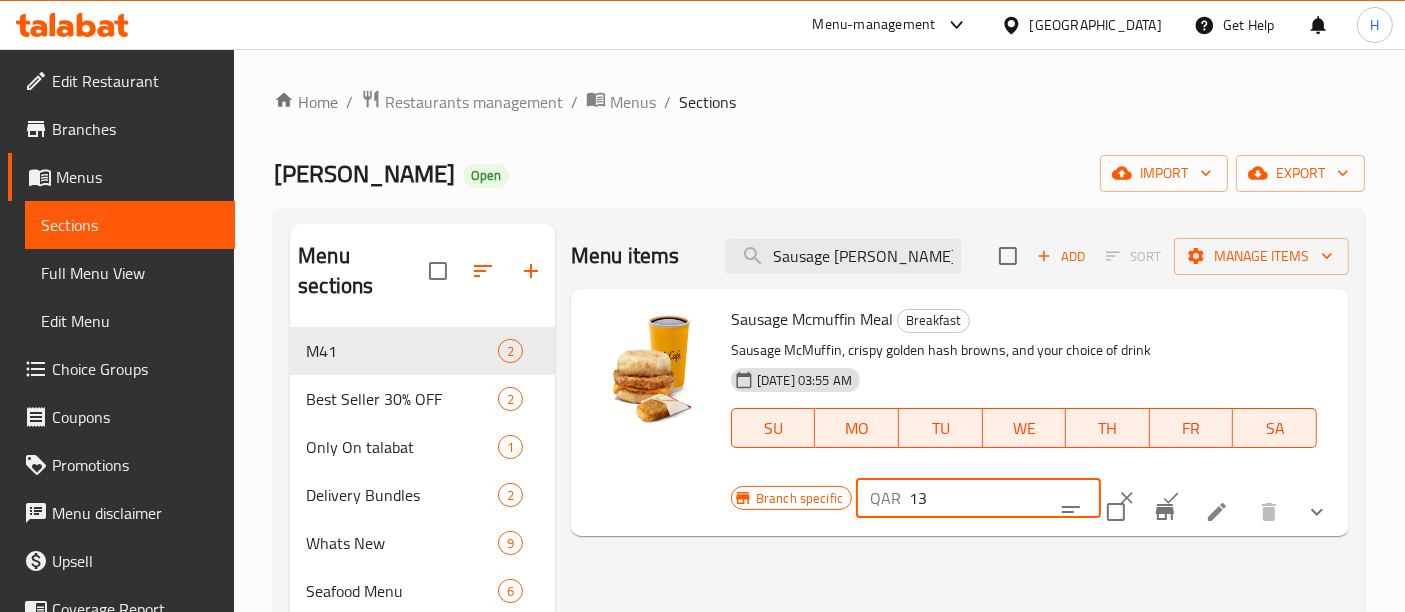 type on "13" 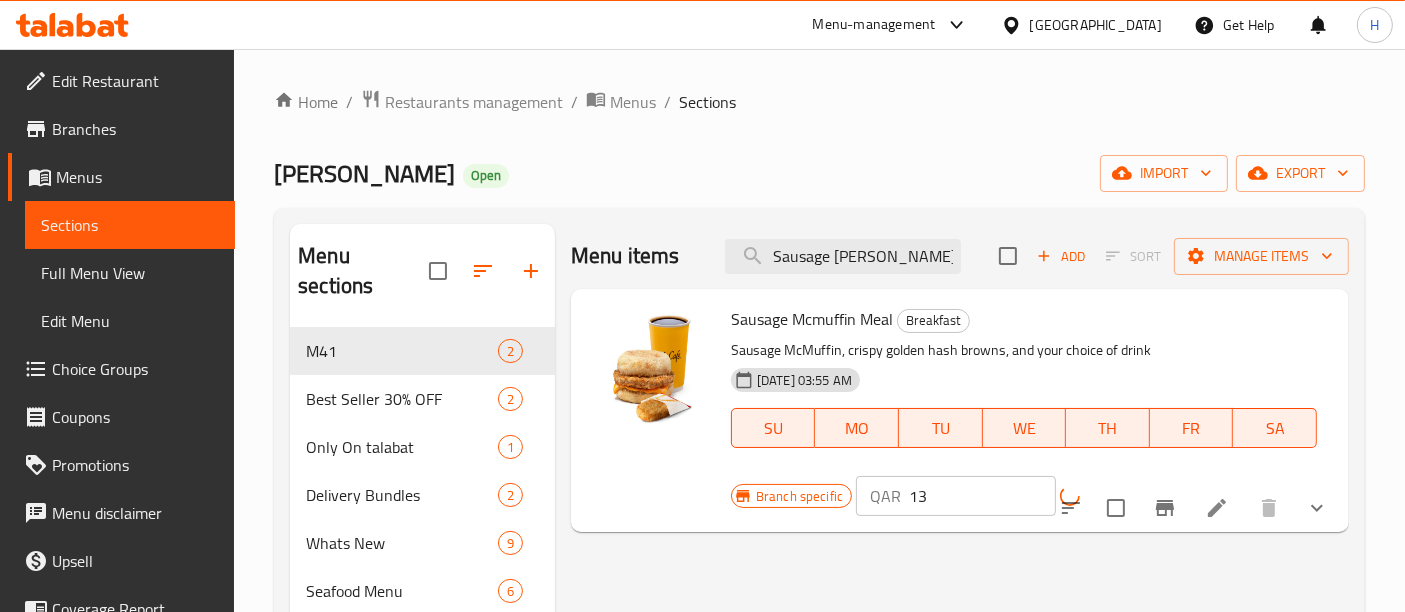 click at bounding box center (1194, 508) 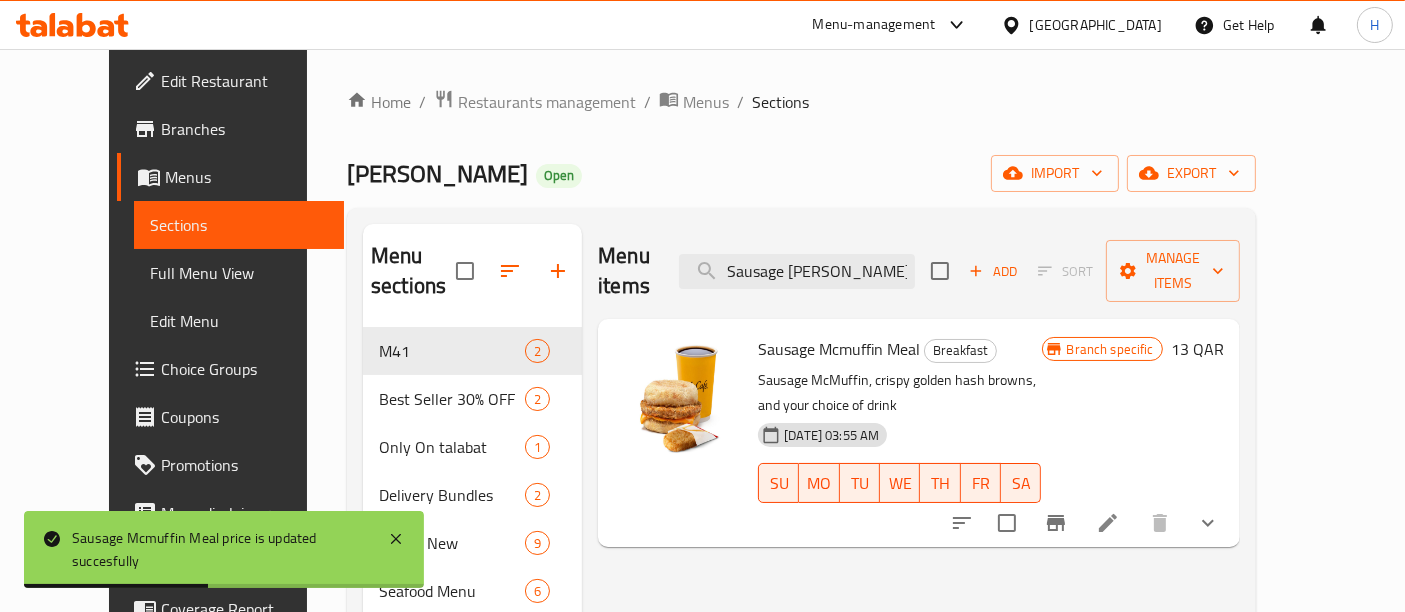 click 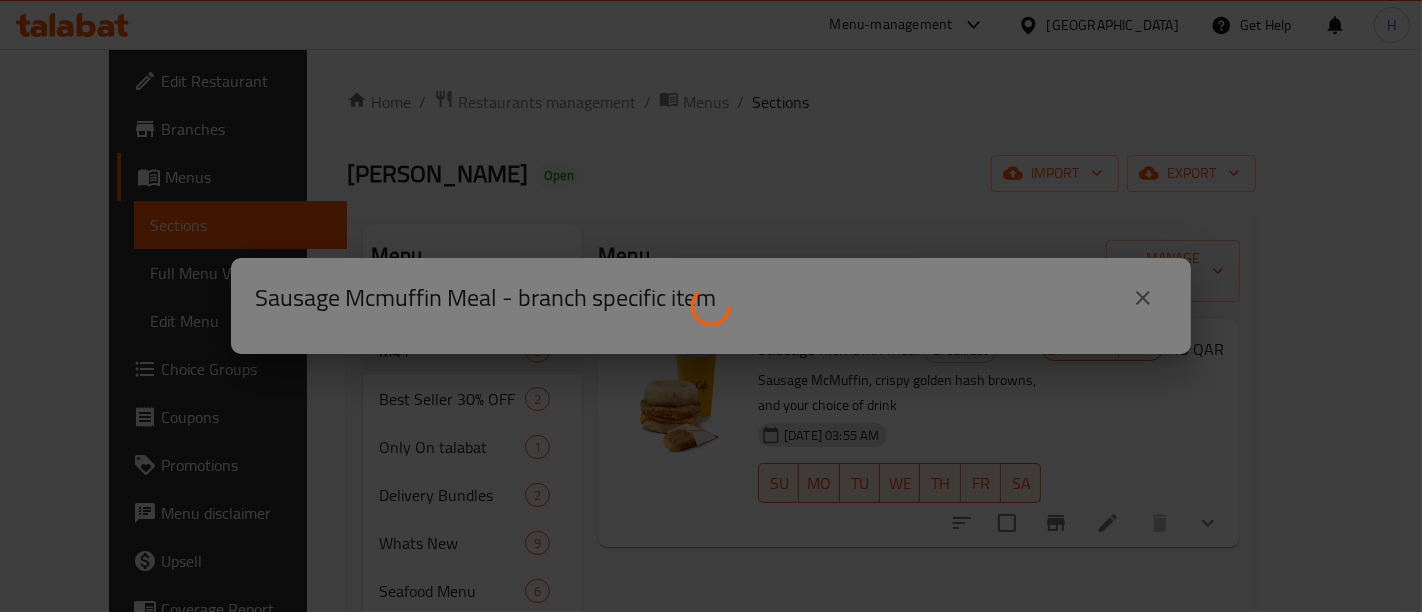 click at bounding box center (711, 306) 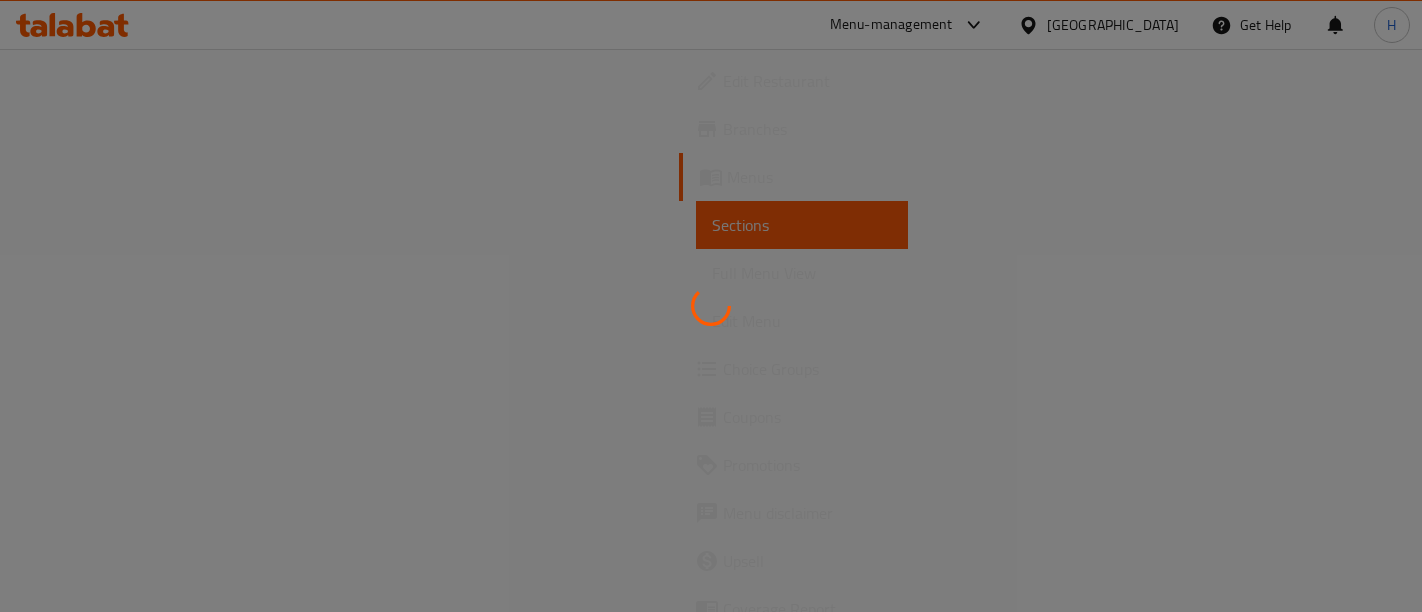 scroll, scrollTop: 0, scrollLeft: 0, axis: both 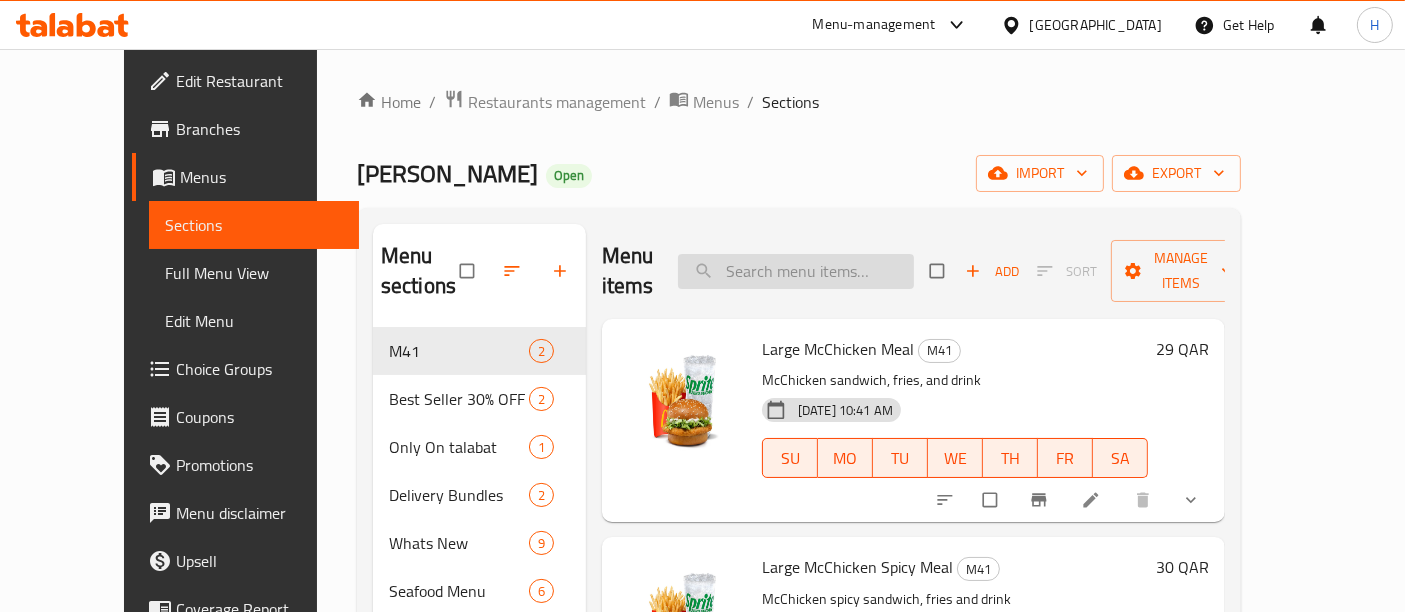 click at bounding box center [796, 271] 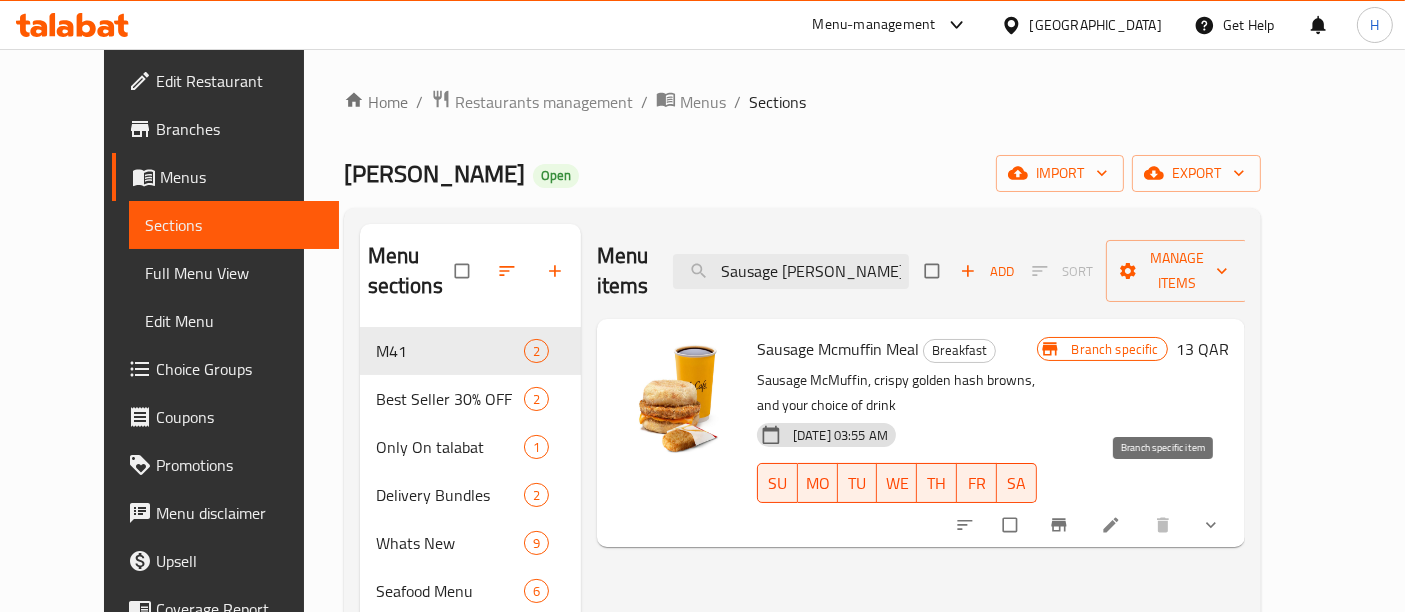 type on "Sausage [PERSON_NAME] Meal" 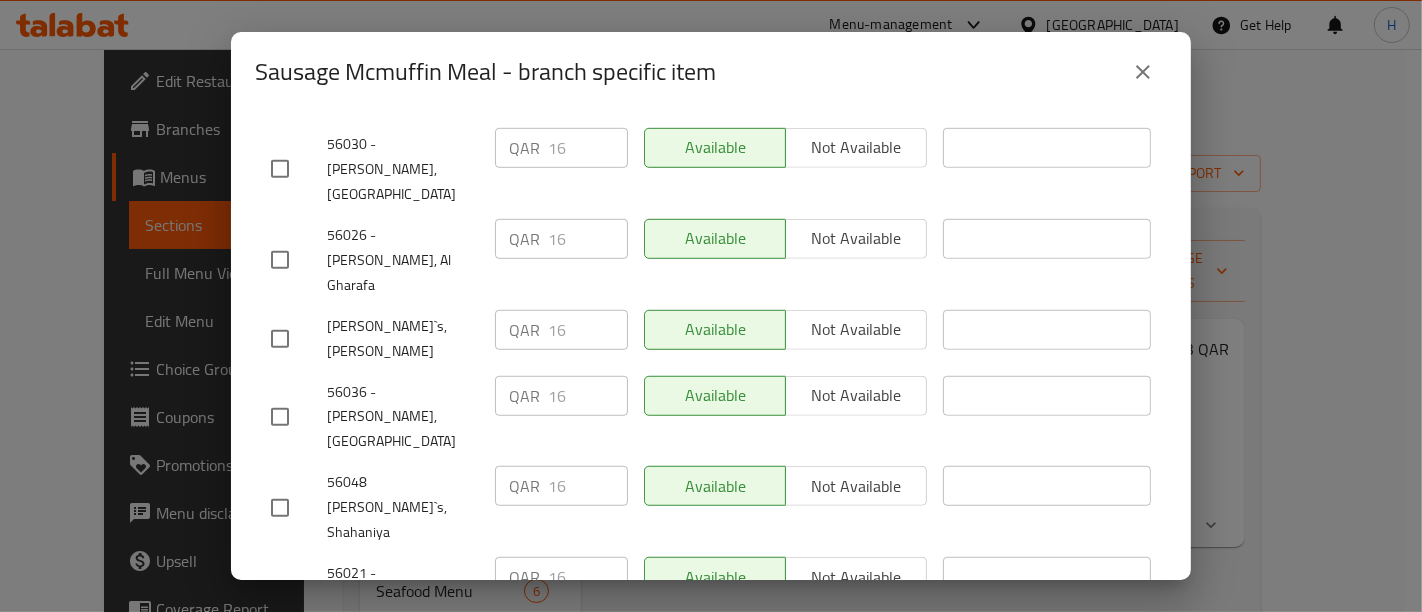 scroll, scrollTop: 0, scrollLeft: 0, axis: both 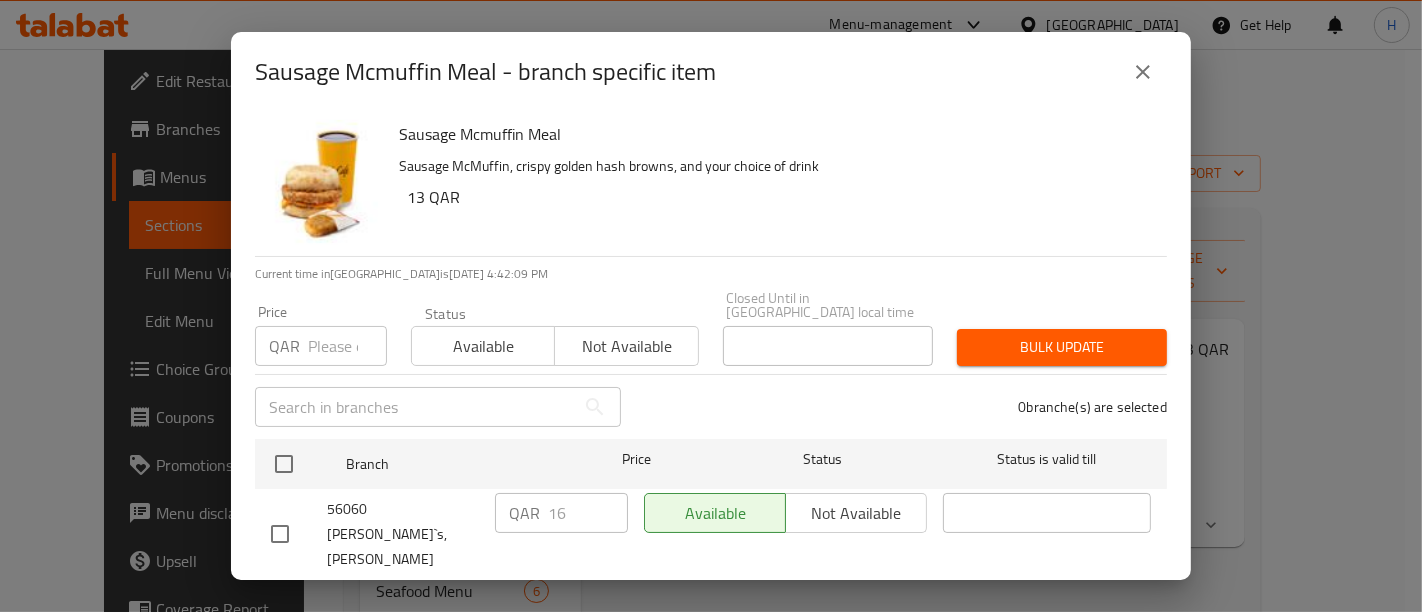 drag, startPoint x: 289, startPoint y: 450, endPoint x: 296, endPoint y: 372, distance: 78.31347 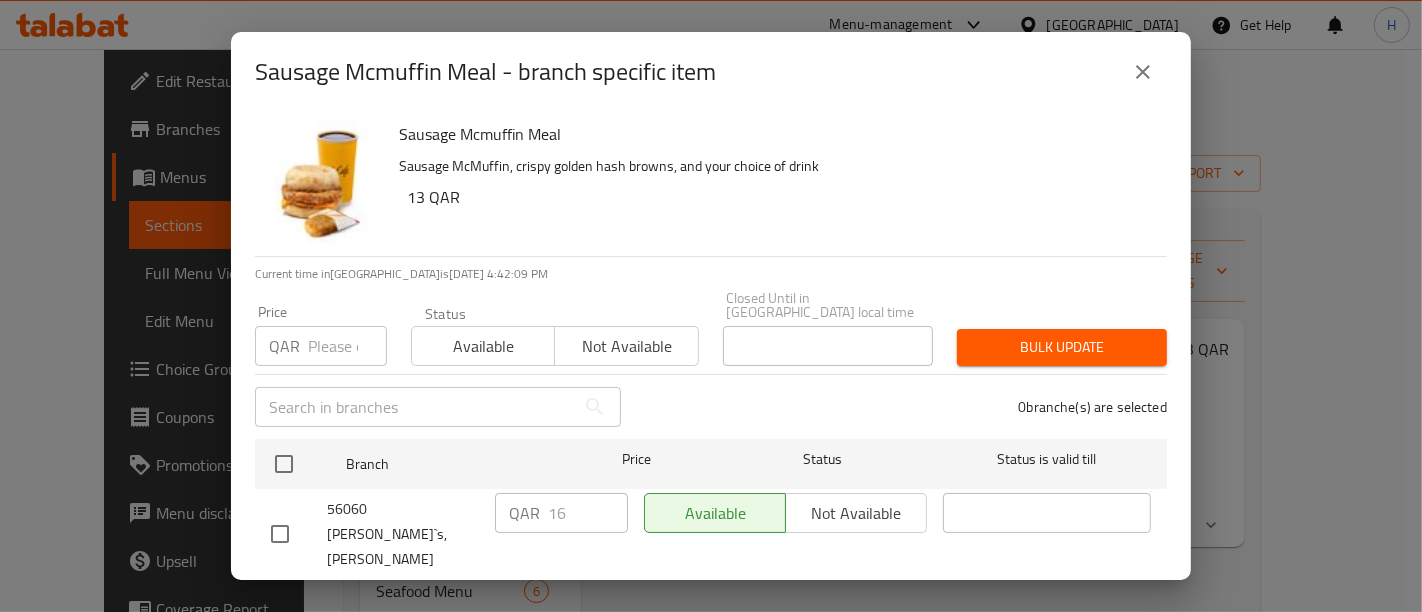 click at bounding box center (284, 464) 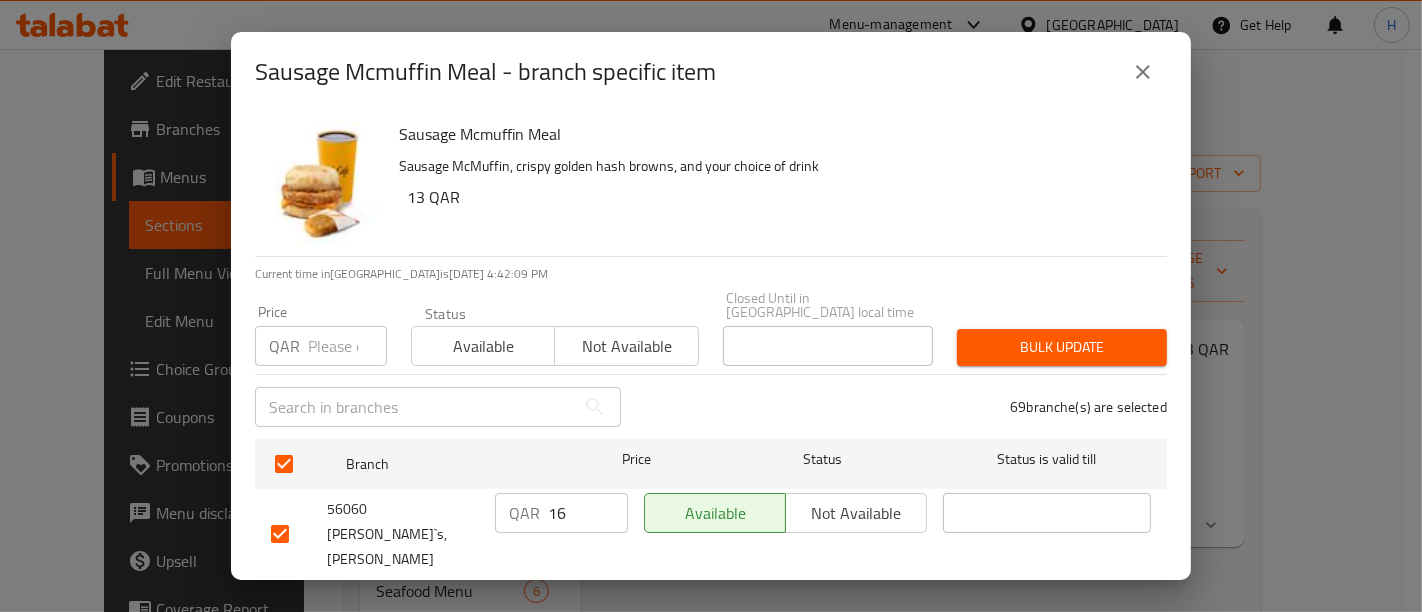 click on "Price QAR Price" at bounding box center (321, 335) 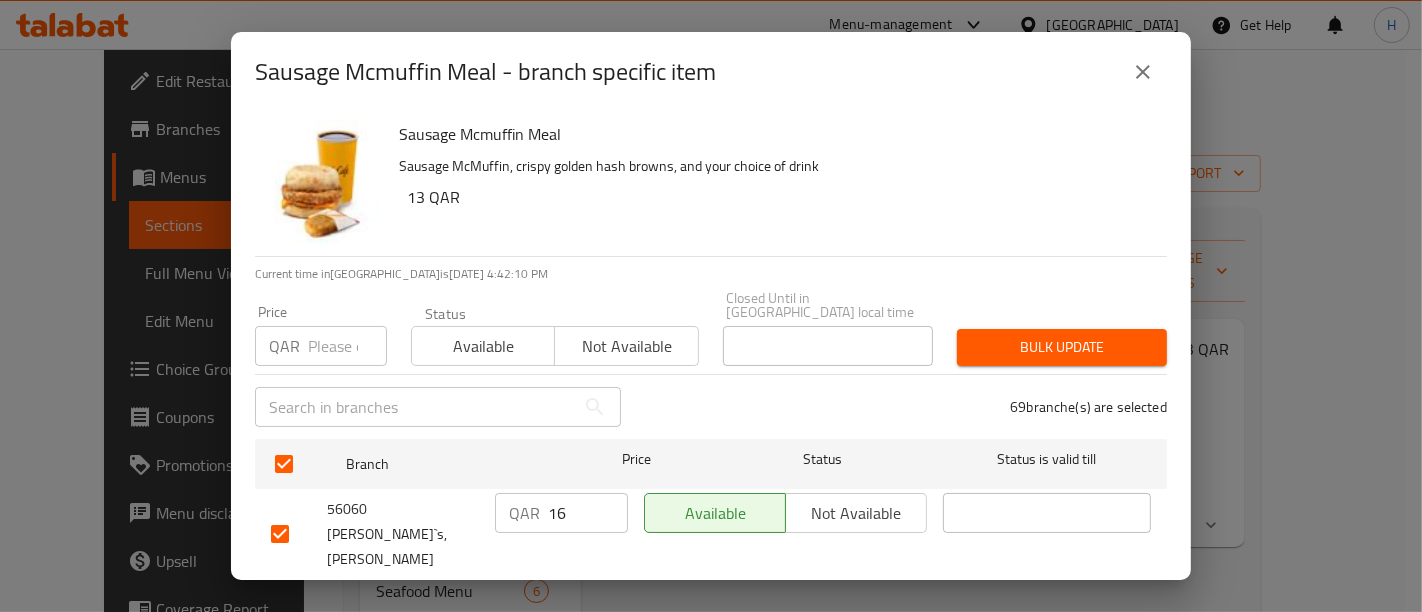 click at bounding box center (347, 346) 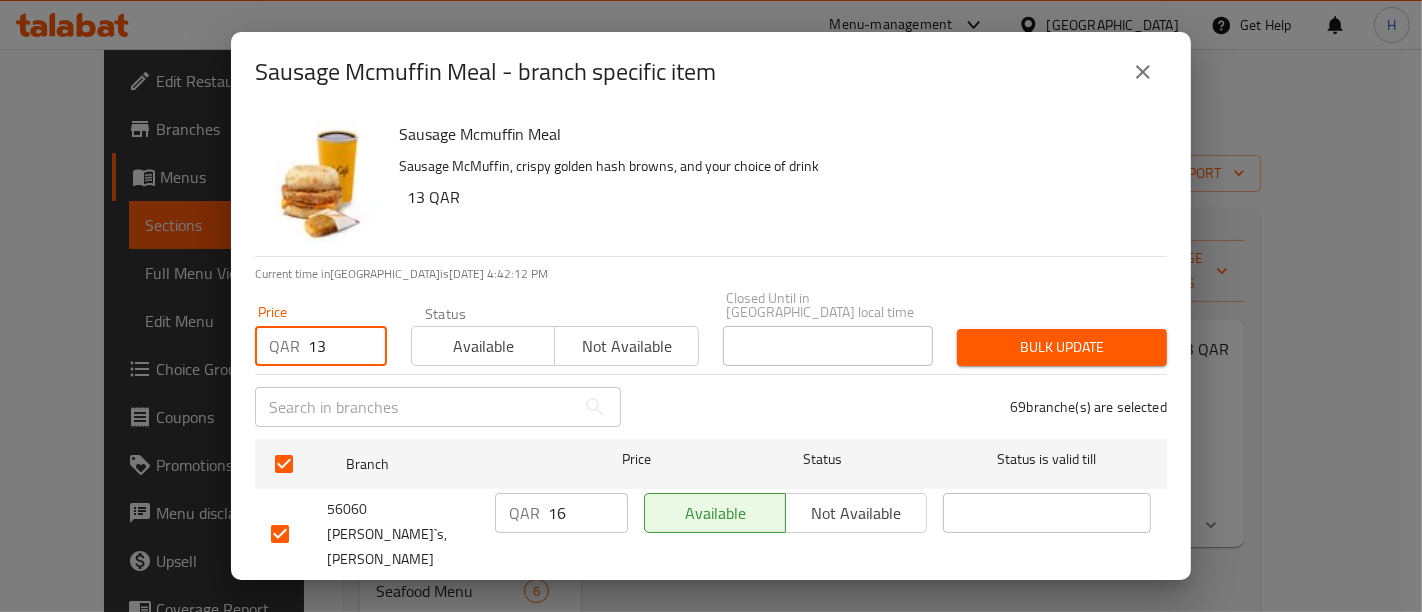 type on "13" 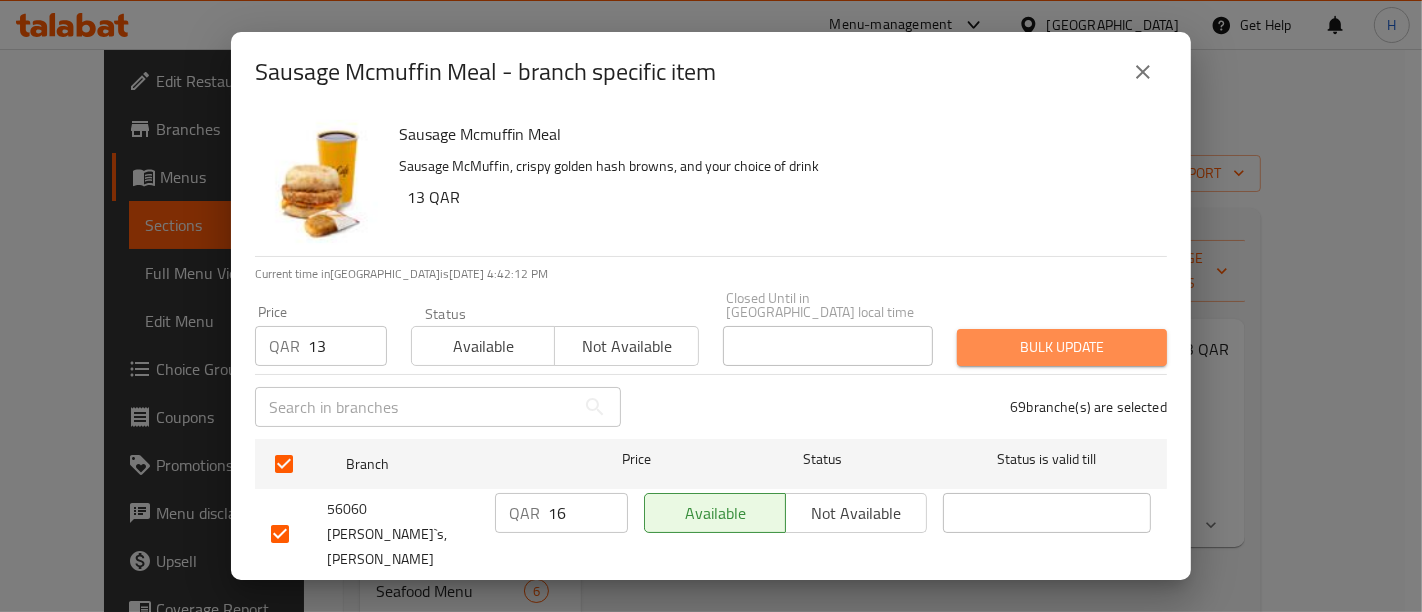 click on "Bulk update" at bounding box center (1062, 347) 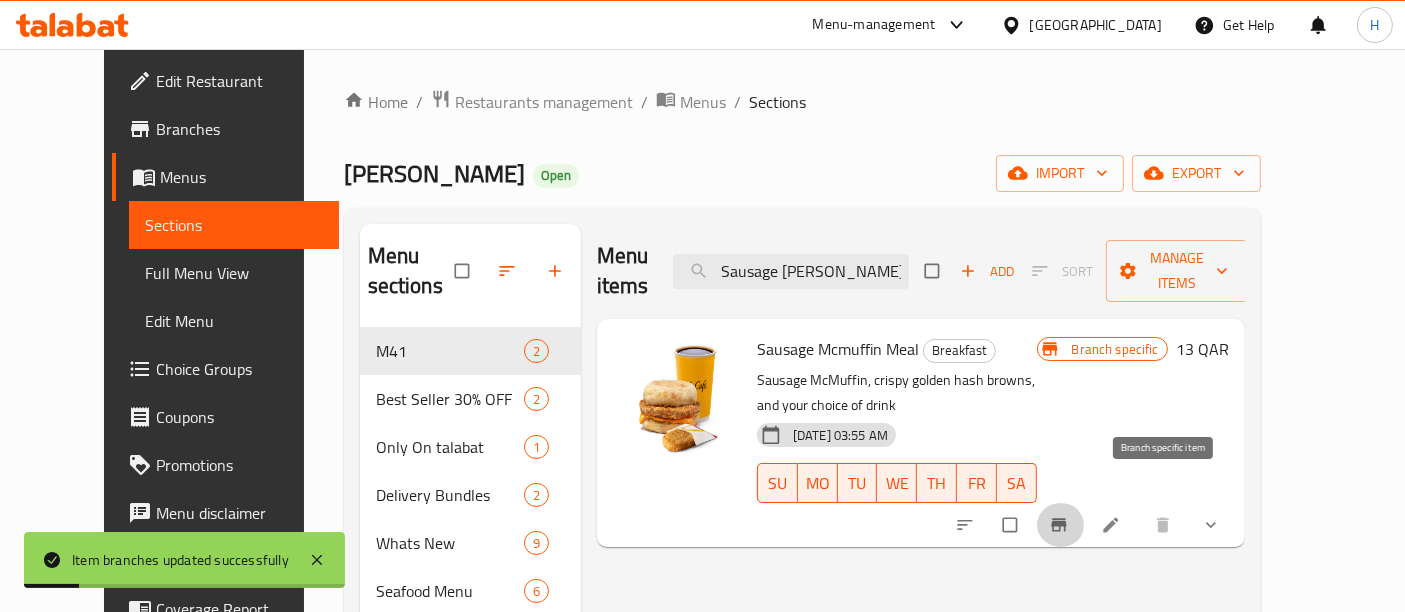 click 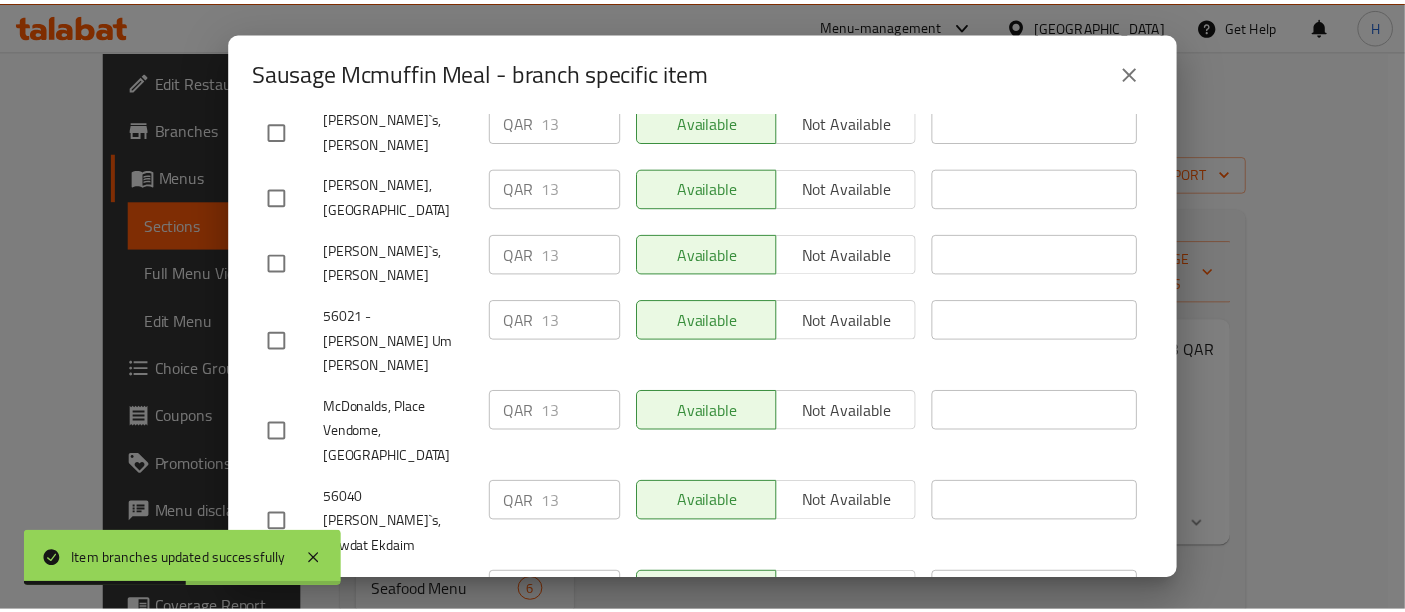 scroll, scrollTop: 0, scrollLeft: 0, axis: both 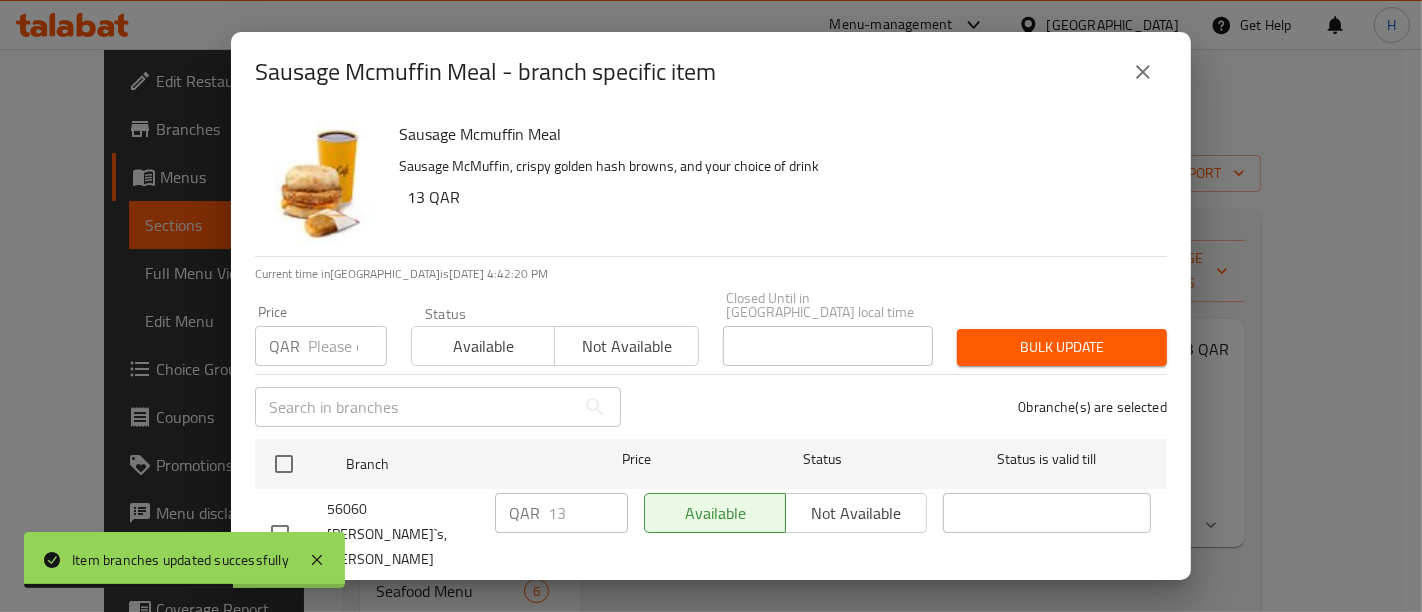 click 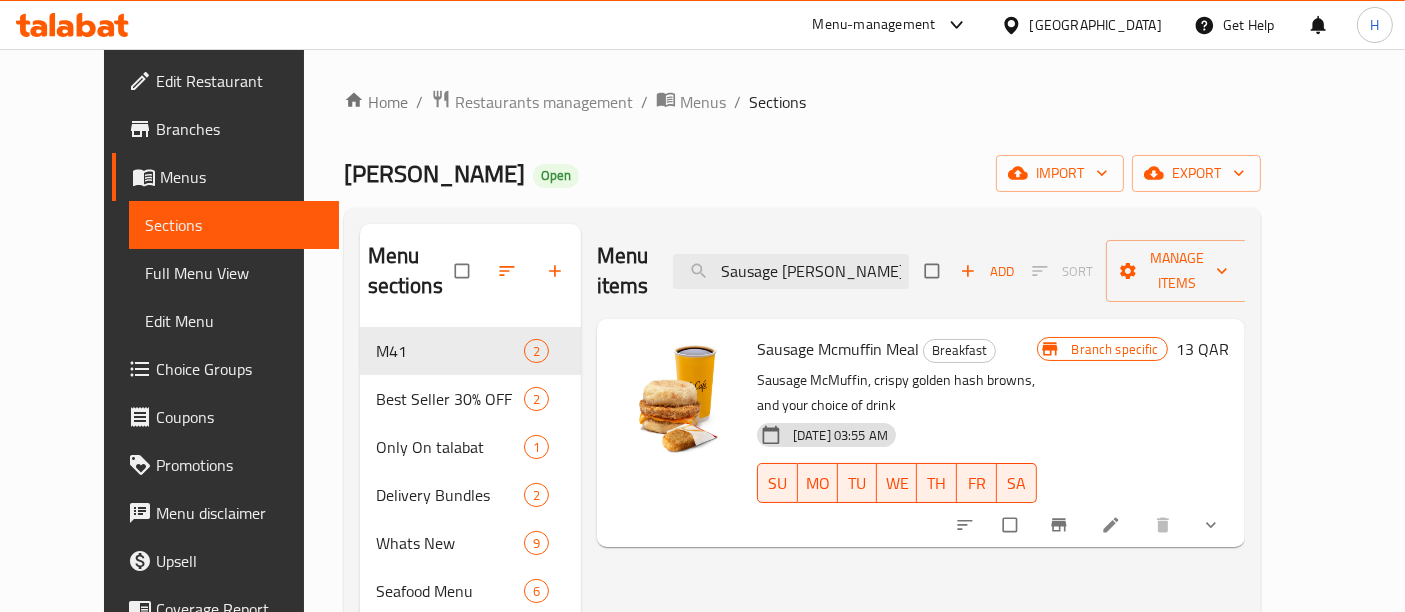 scroll, scrollTop: 174, scrollLeft: 0, axis: vertical 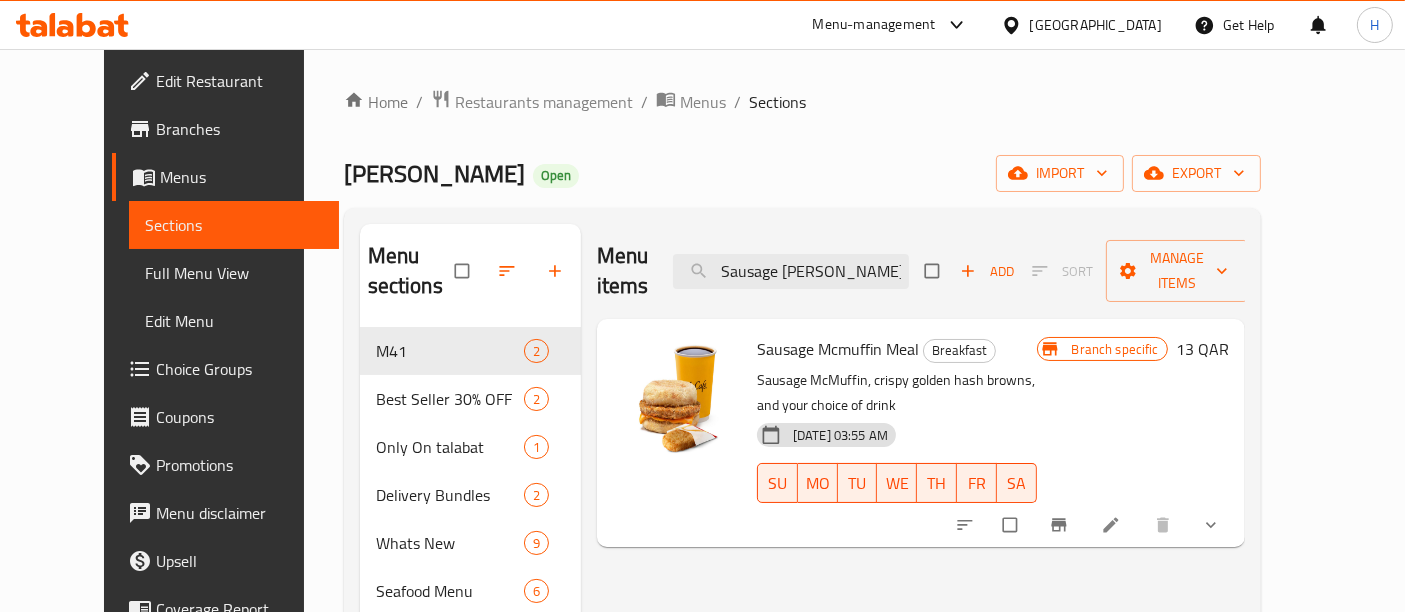 click on "[PERSON_NAME] Open import export" at bounding box center (802, 173) 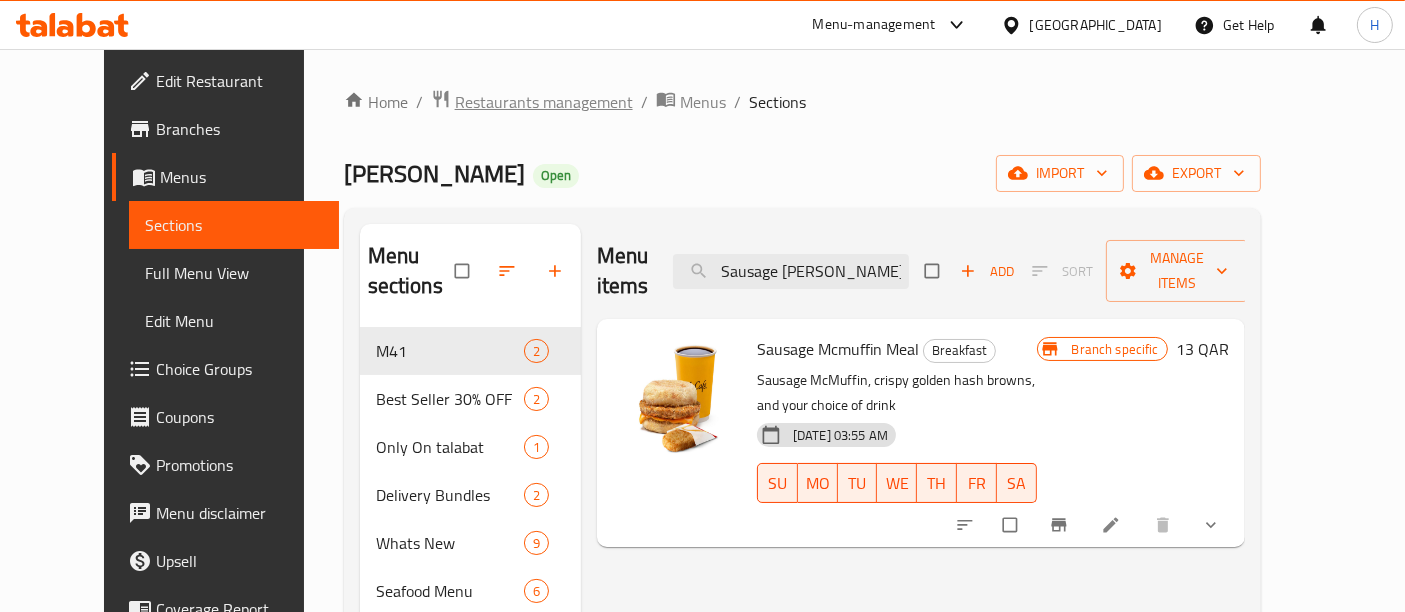 click on "Restaurants management" at bounding box center (544, 102) 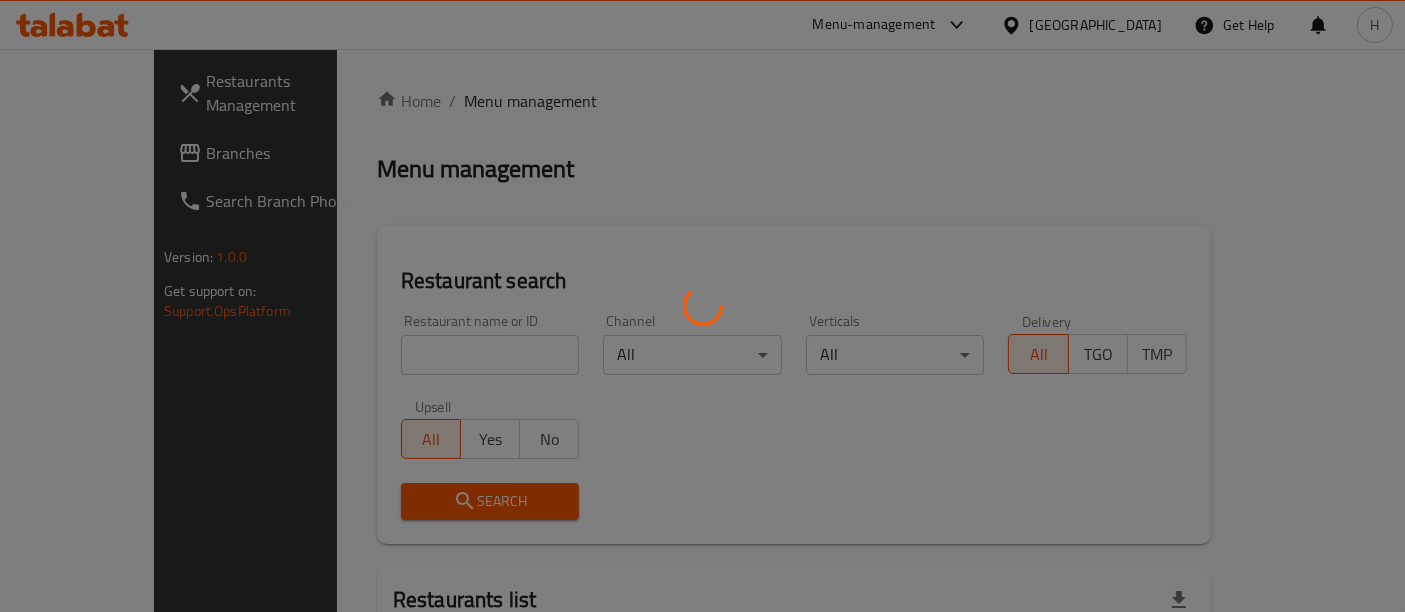 click at bounding box center [702, 306] 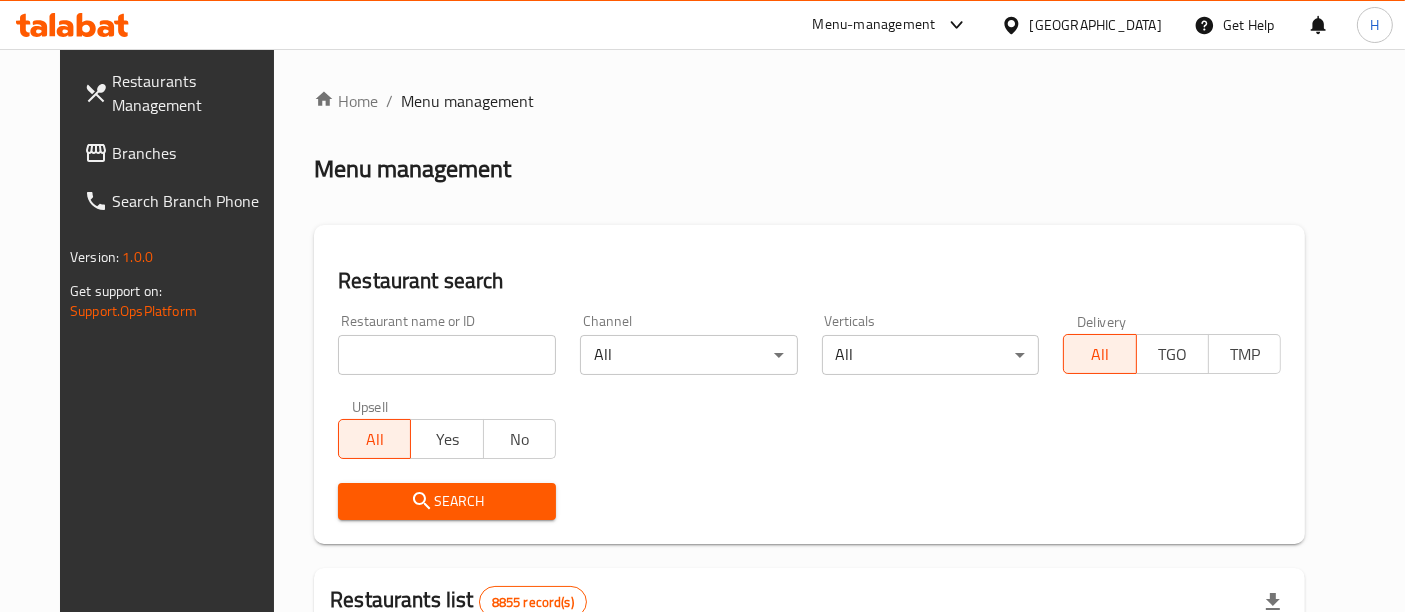 click at bounding box center [447, 355] 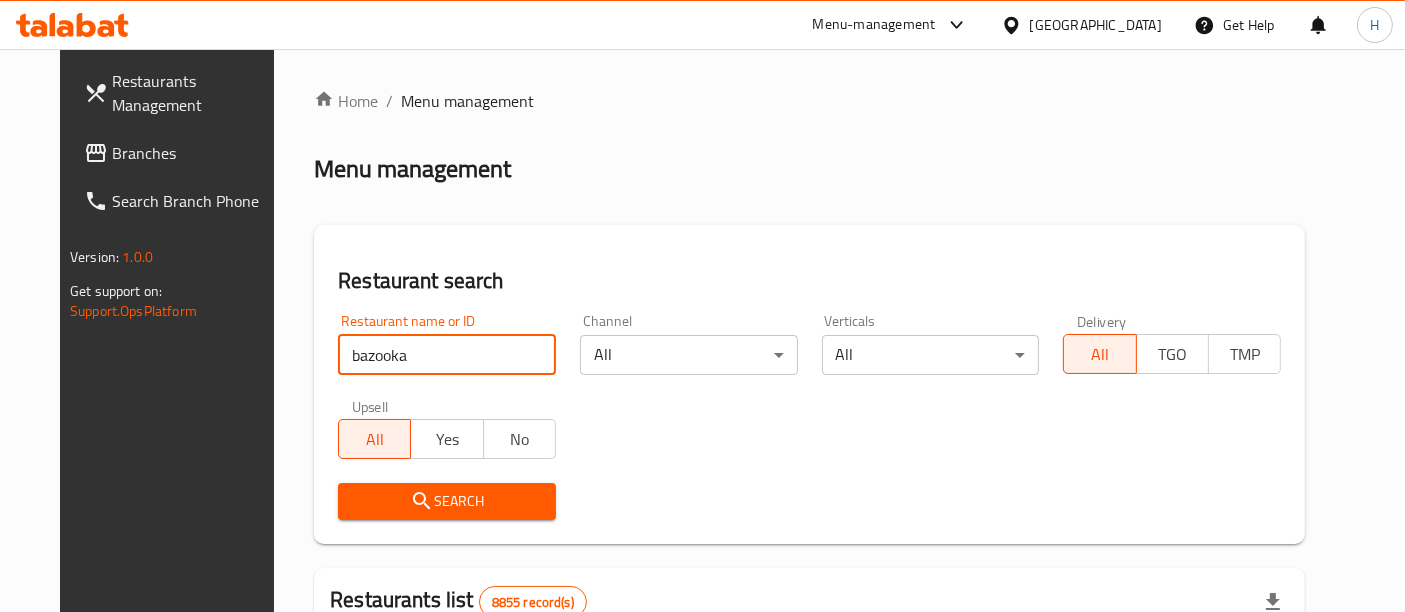 type on "bazooka" 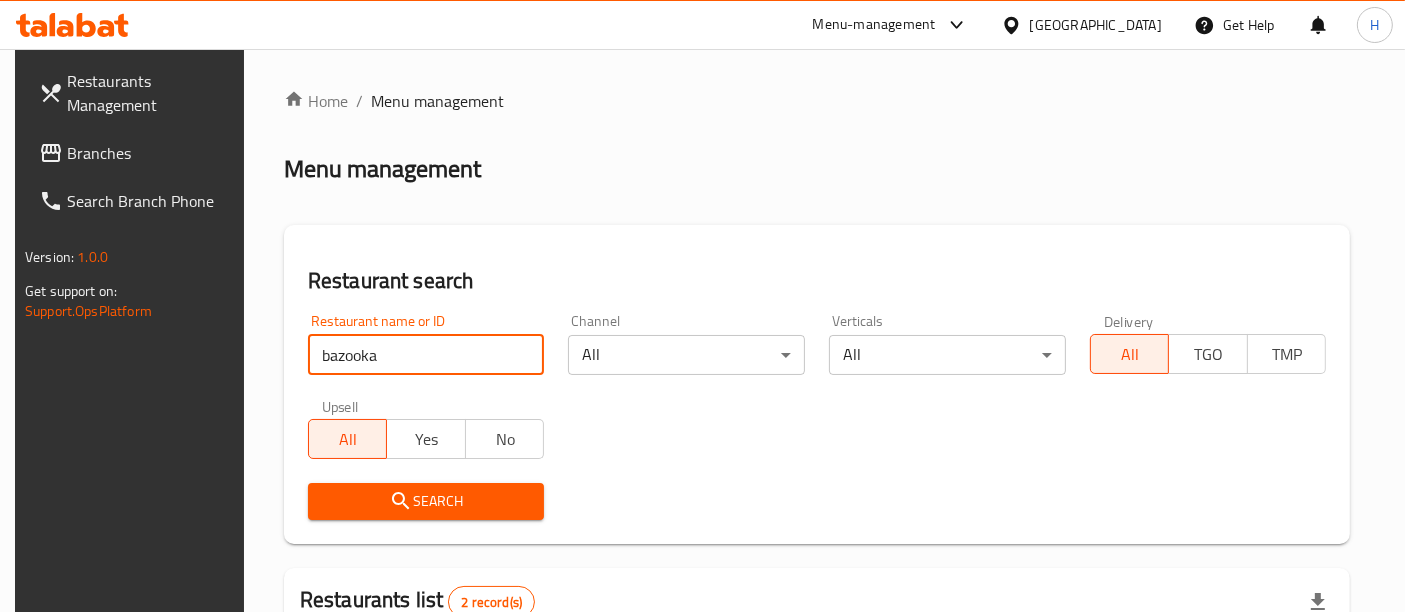 scroll, scrollTop: 350, scrollLeft: 0, axis: vertical 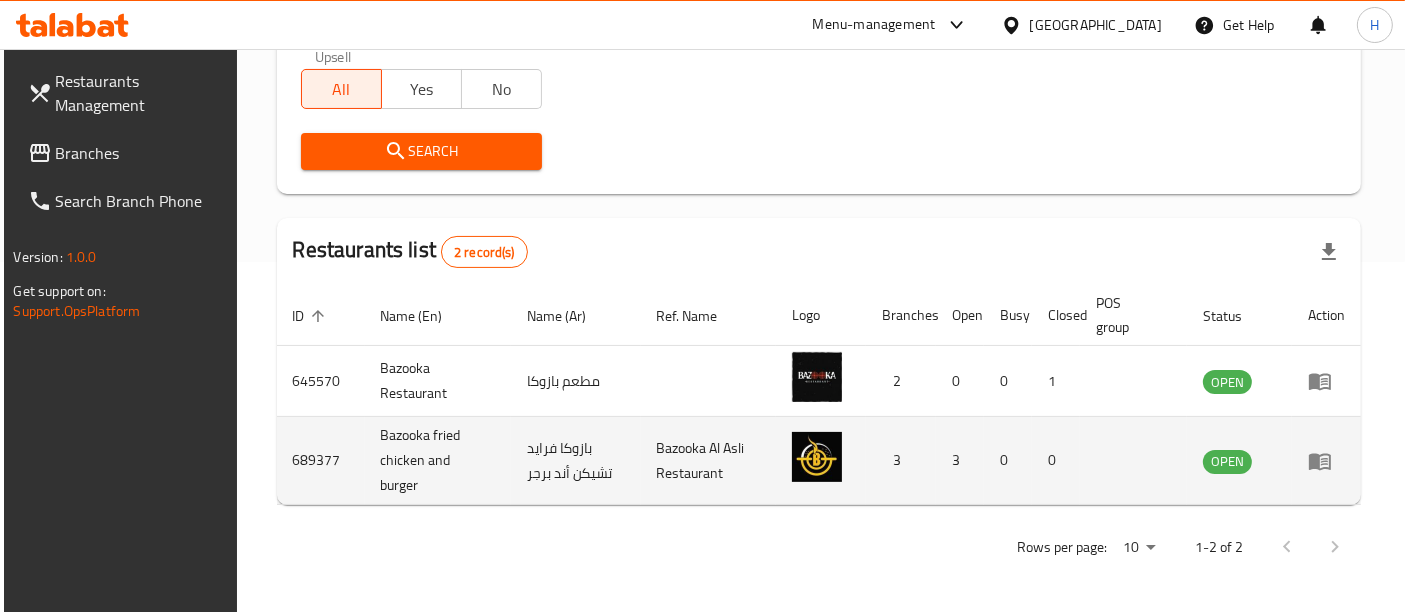 click 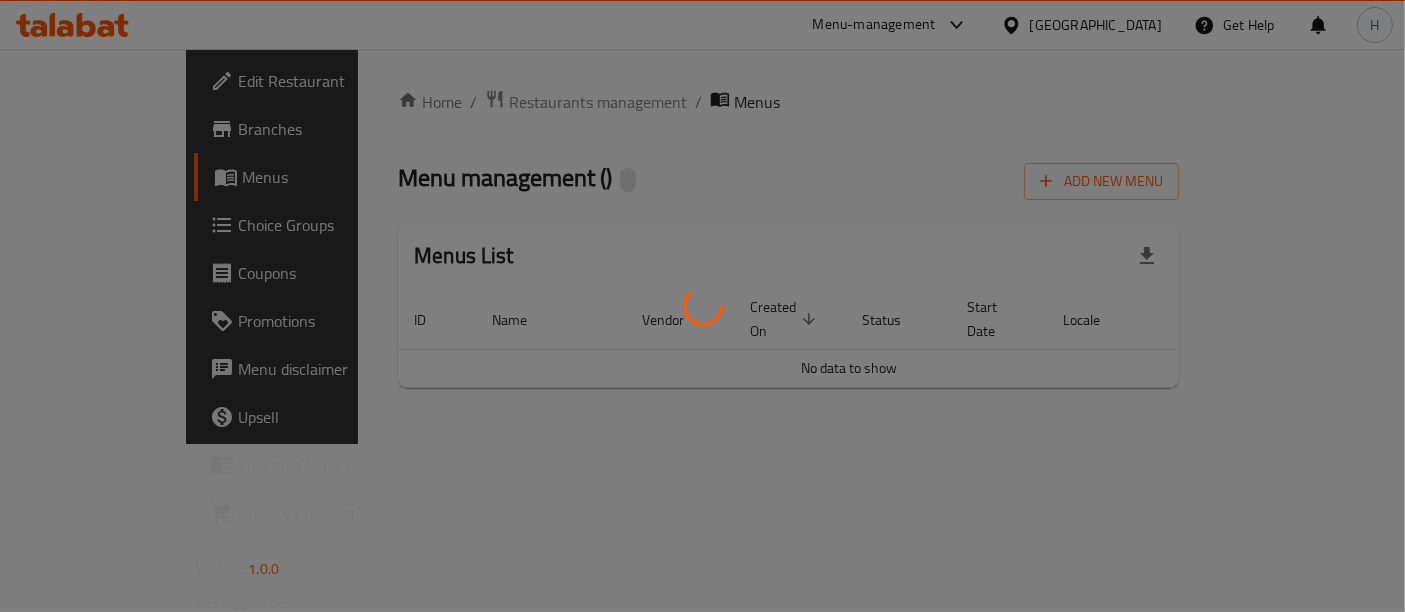 scroll, scrollTop: 0, scrollLeft: 0, axis: both 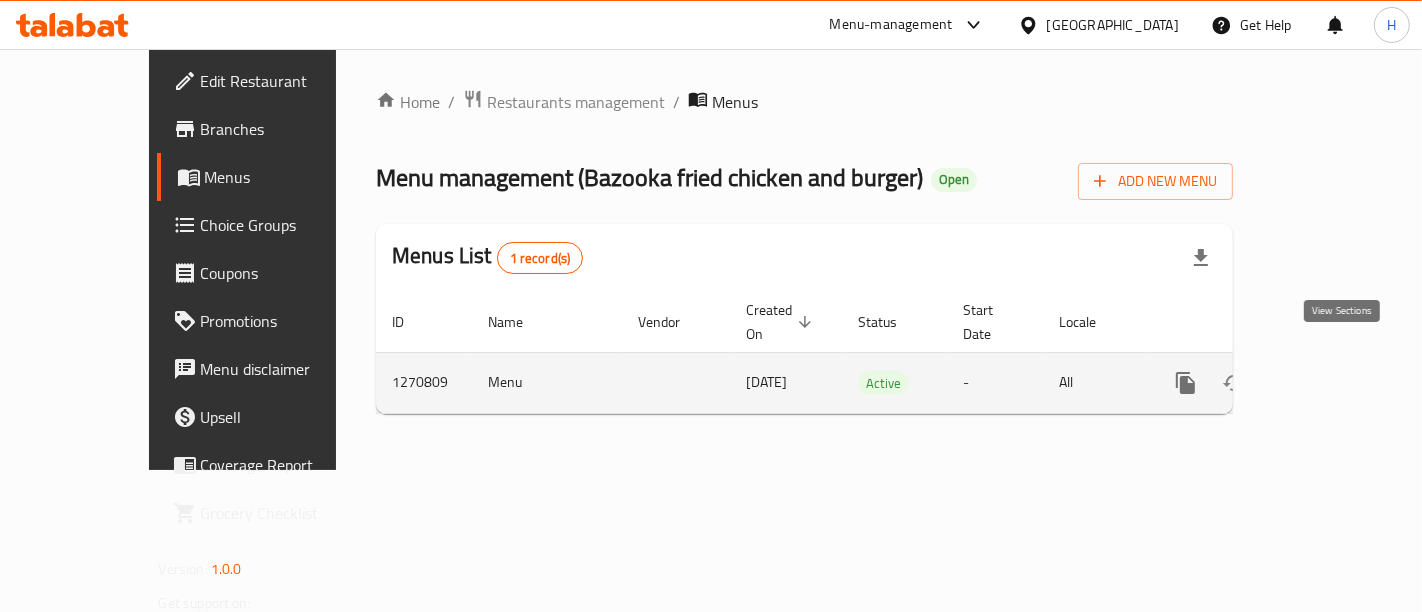 click 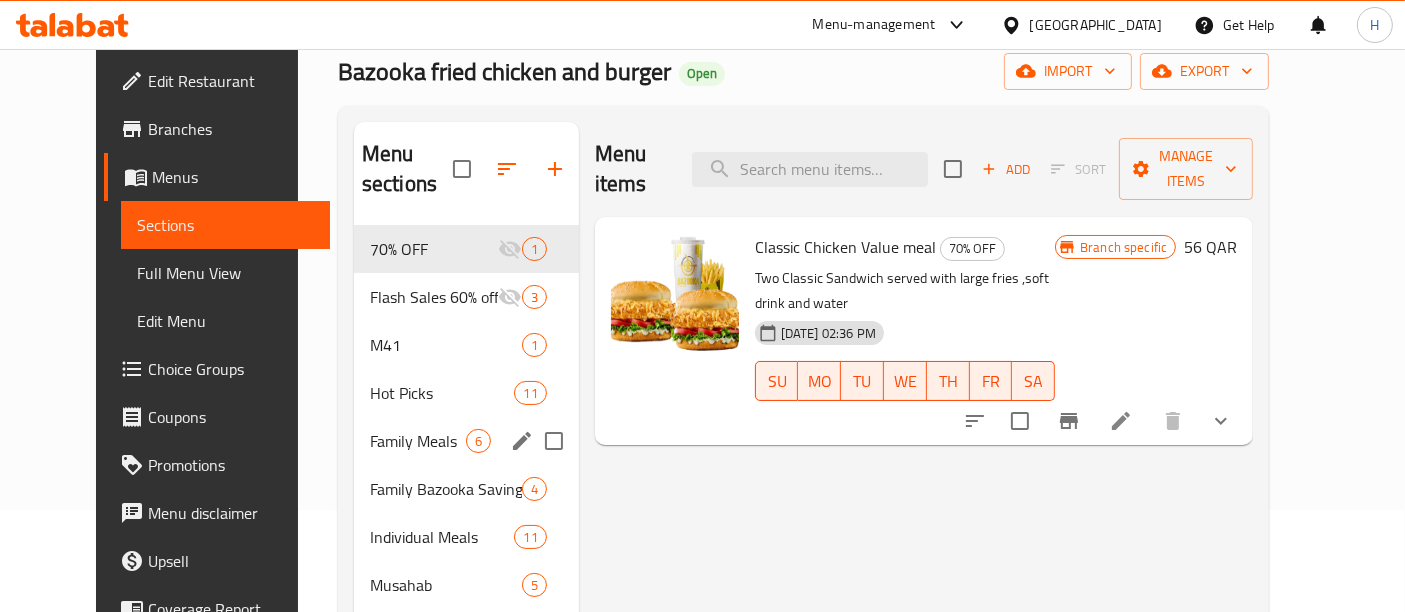 scroll, scrollTop: 133, scrollLeft: 0, axis: vertical 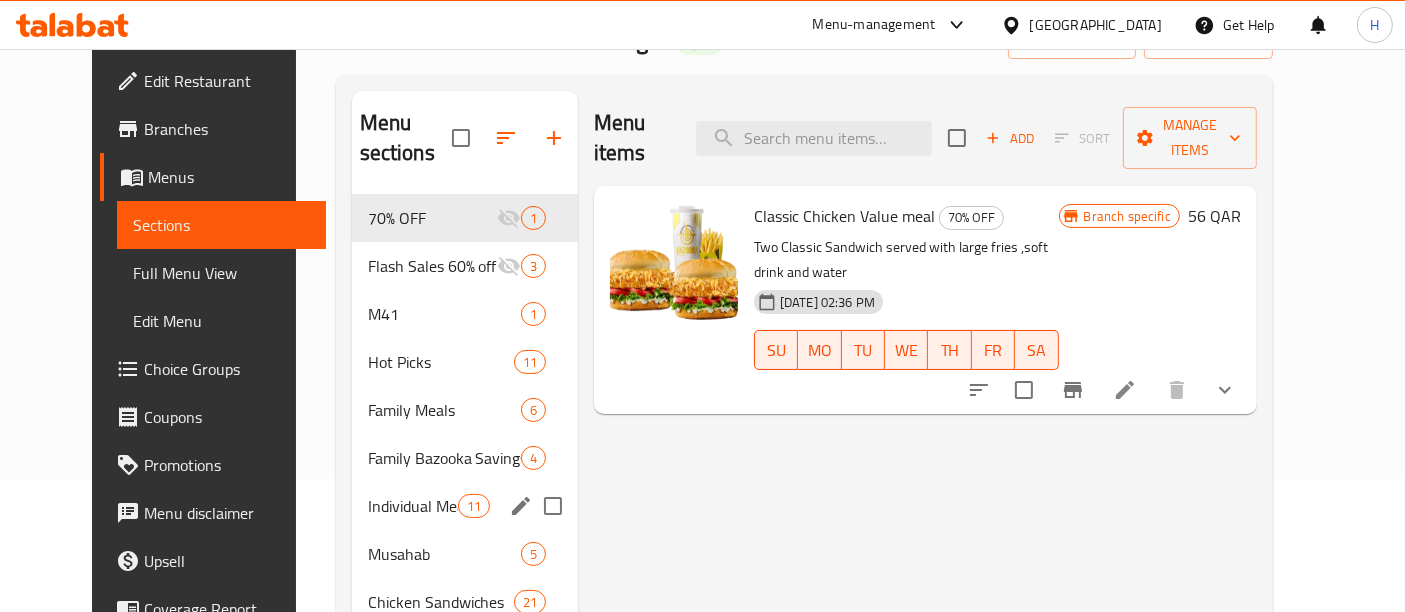 click on "Individual Meals" at bounding box center [413, 506] 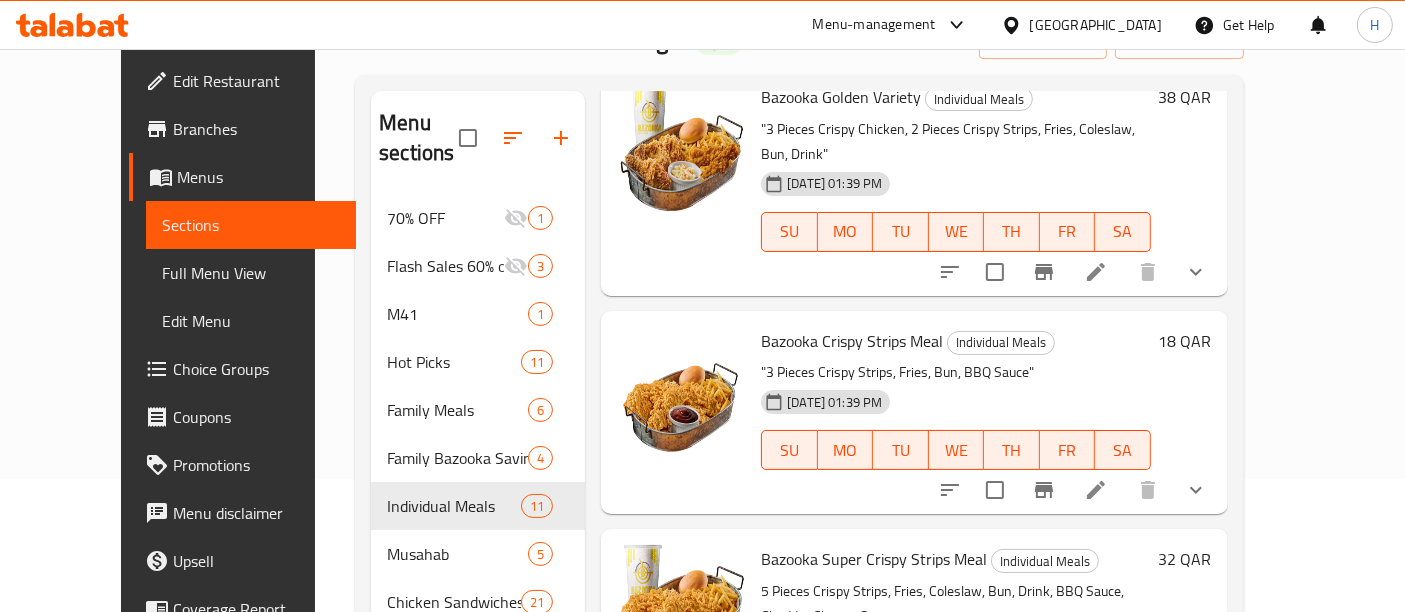 scroll, scrollTop: 1507, scrollLeft: 0, axis: vertical 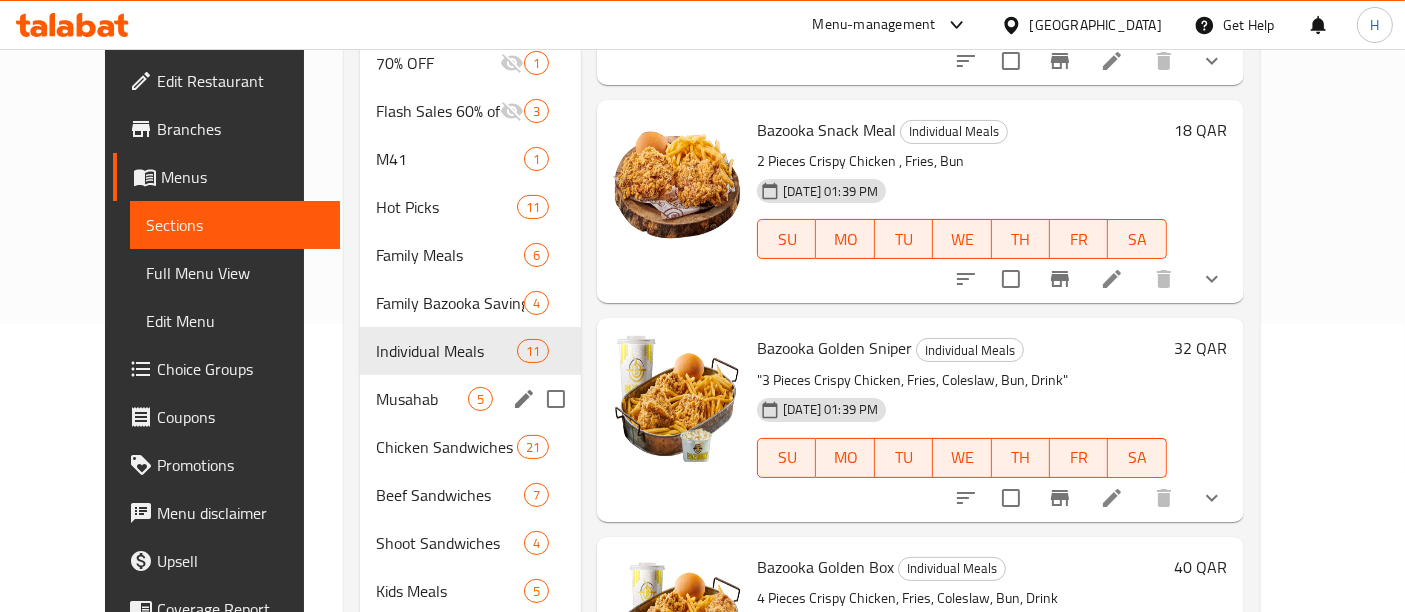 click on "Musahab 5" at bounding box center (470, 399) 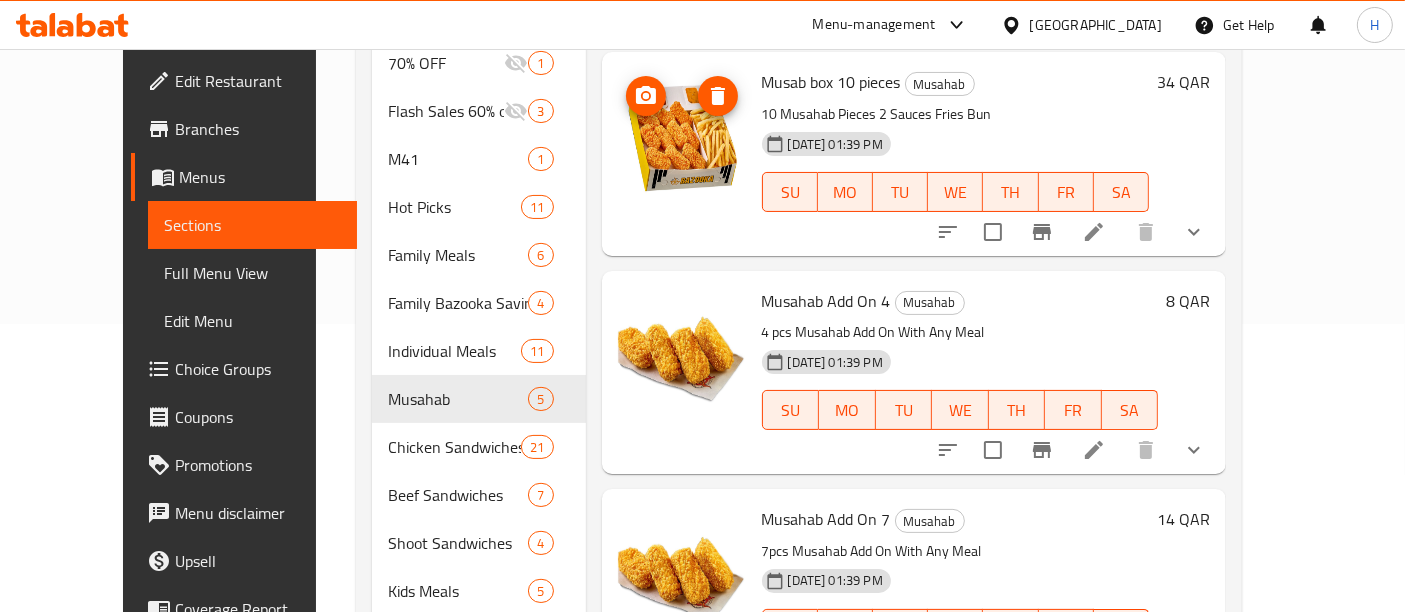 scroll, scrollTop: 0, scrollLeft: 0, axis: both 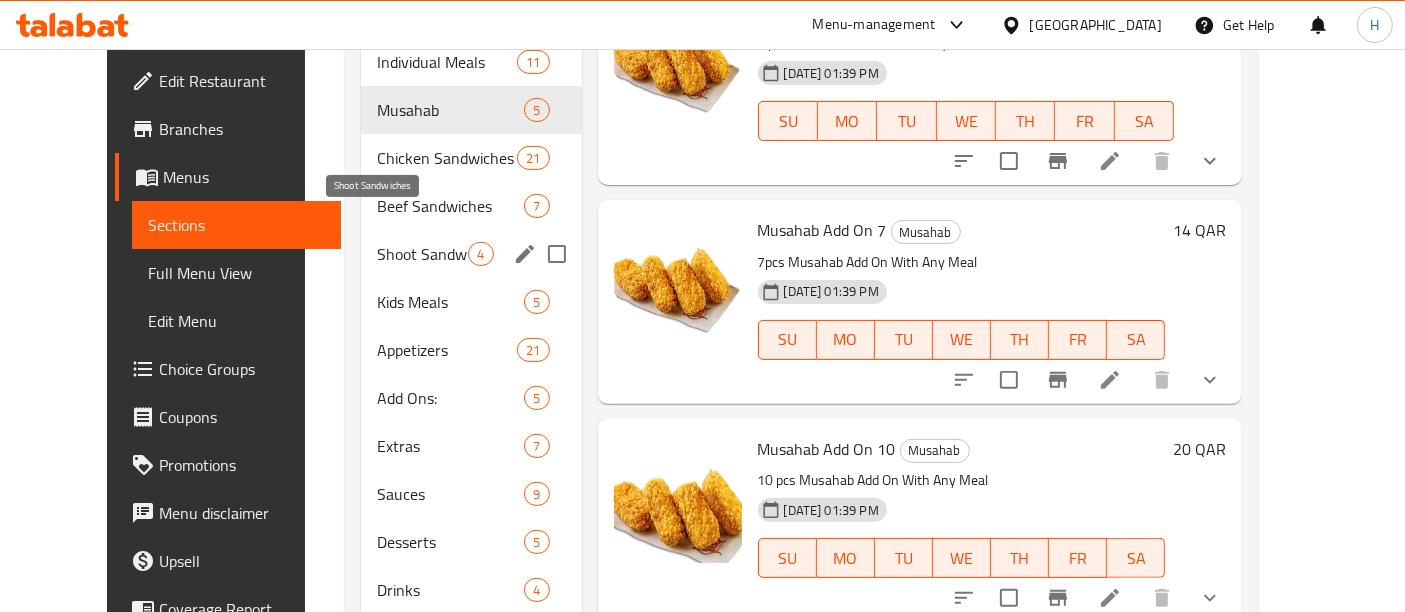 click on "Shoot Sandwiches" at bounding box center [422, 254] 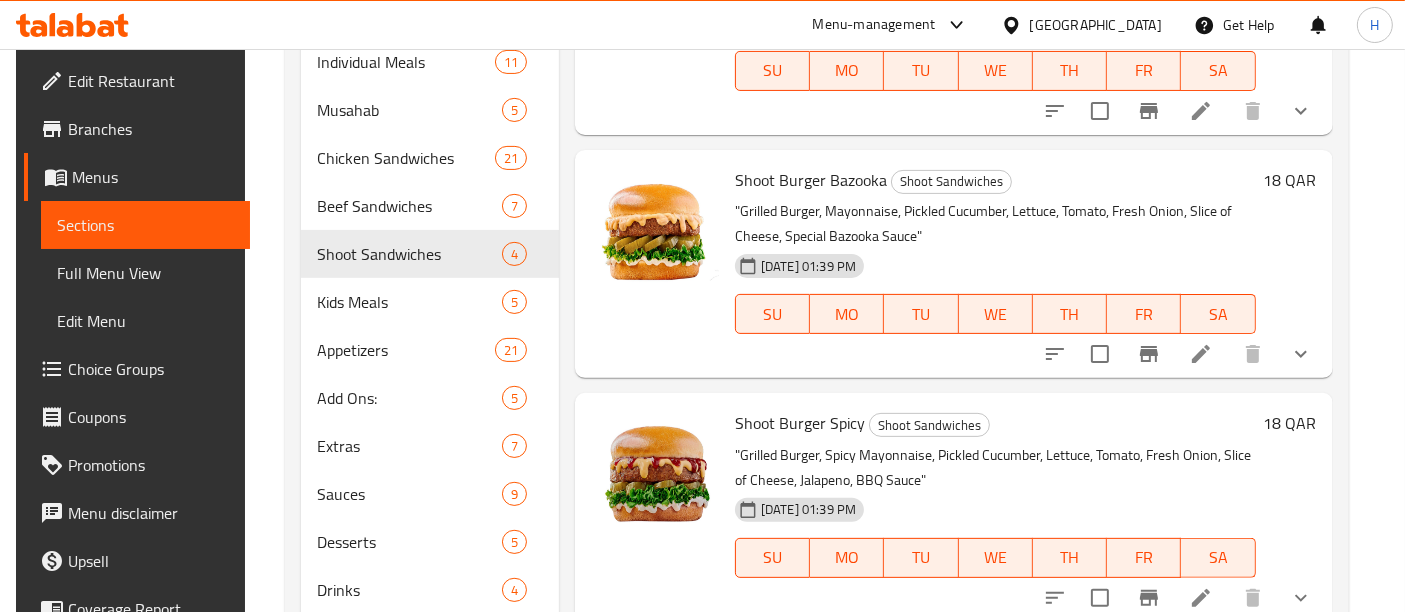 scroll, scrollTop: 0, scrollLeft: 0, axis: both 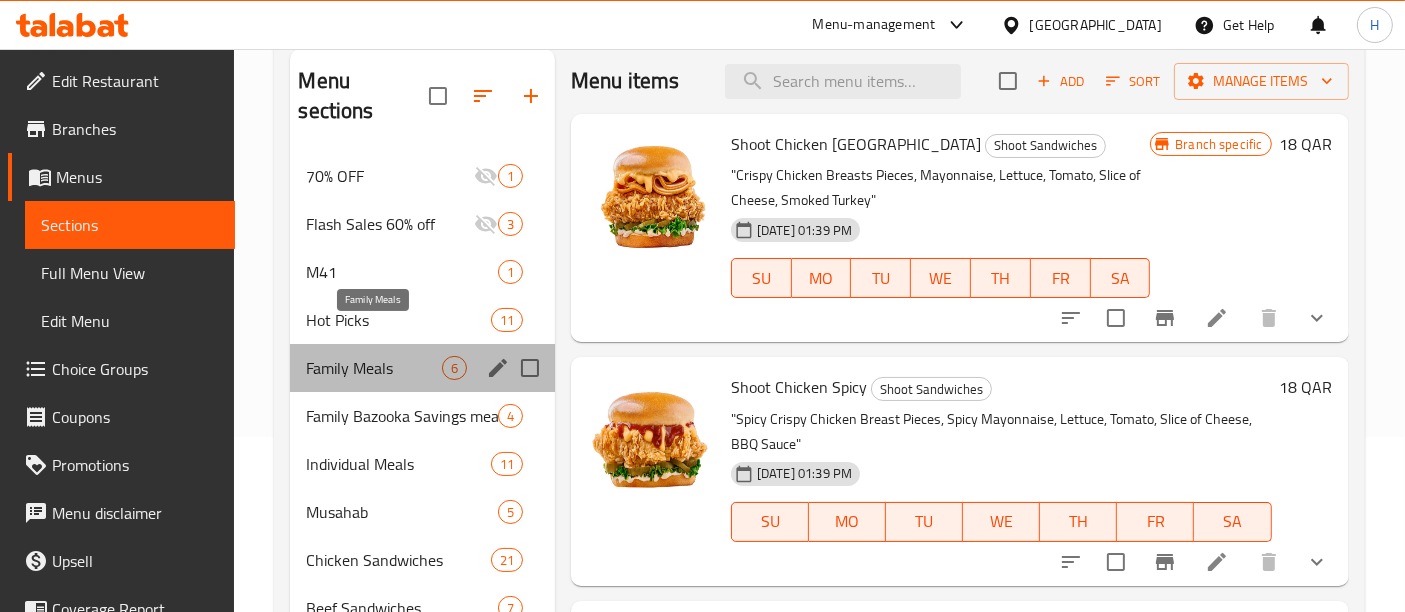 click on "Family Meals" at bounding box center [373, 368] 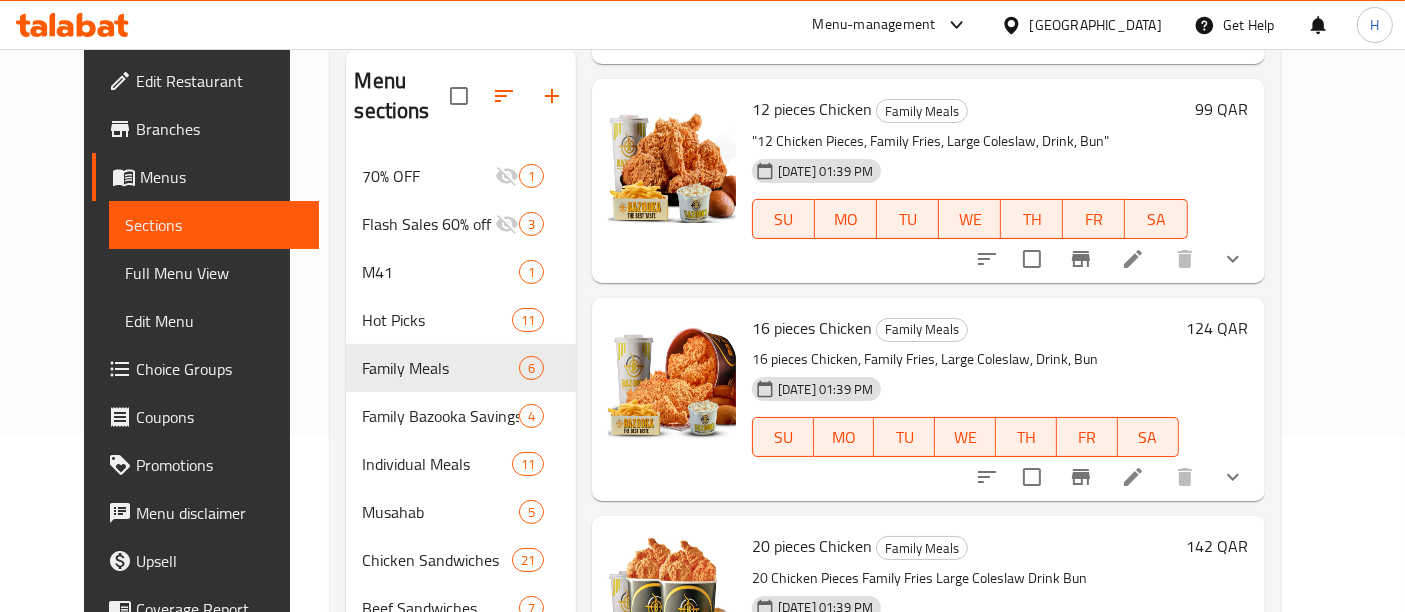 scroll, scrollTop: 440, scrollLeft: 0, axis: vertical 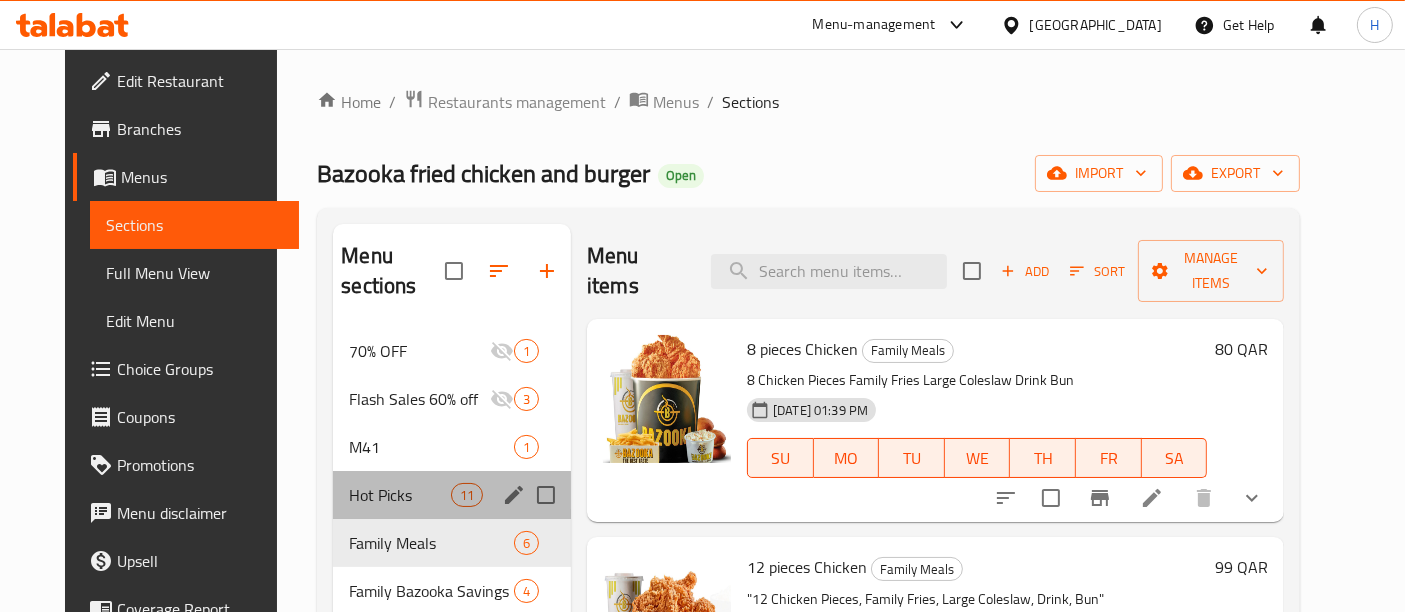 click on "Hot Picks 11" at bounding box center (452, 495) 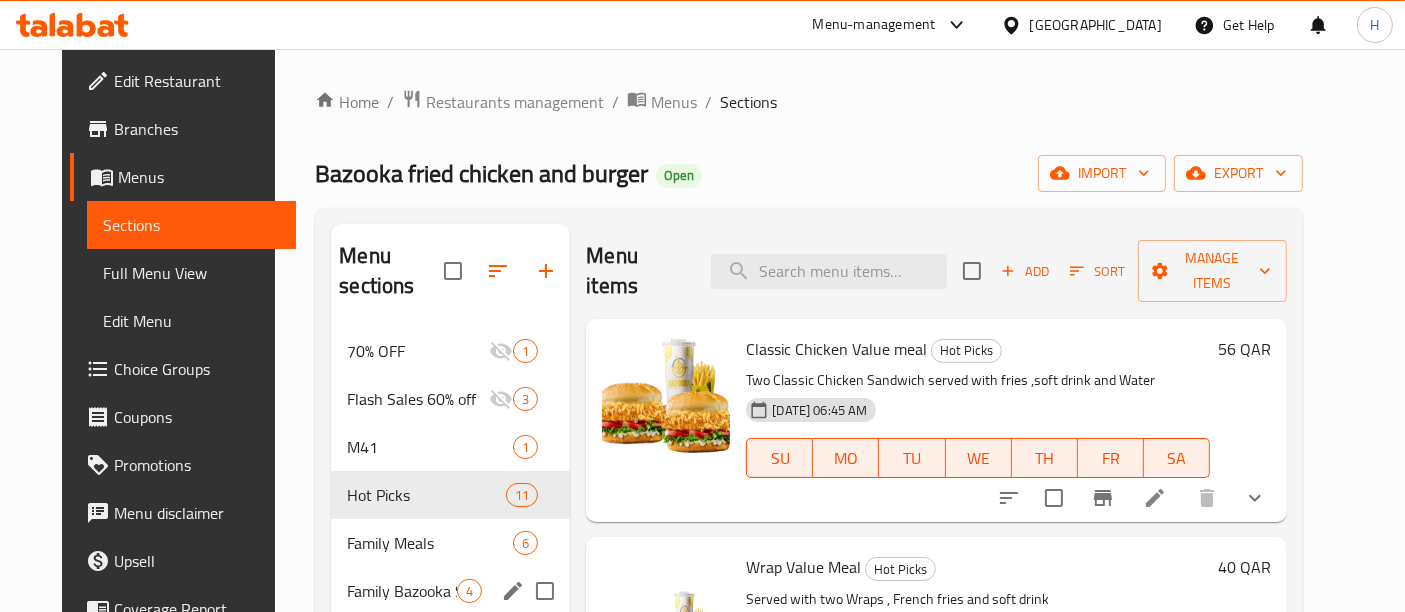 scroll, scrollTop: 77, scrollLeft: 0, axis: vertical 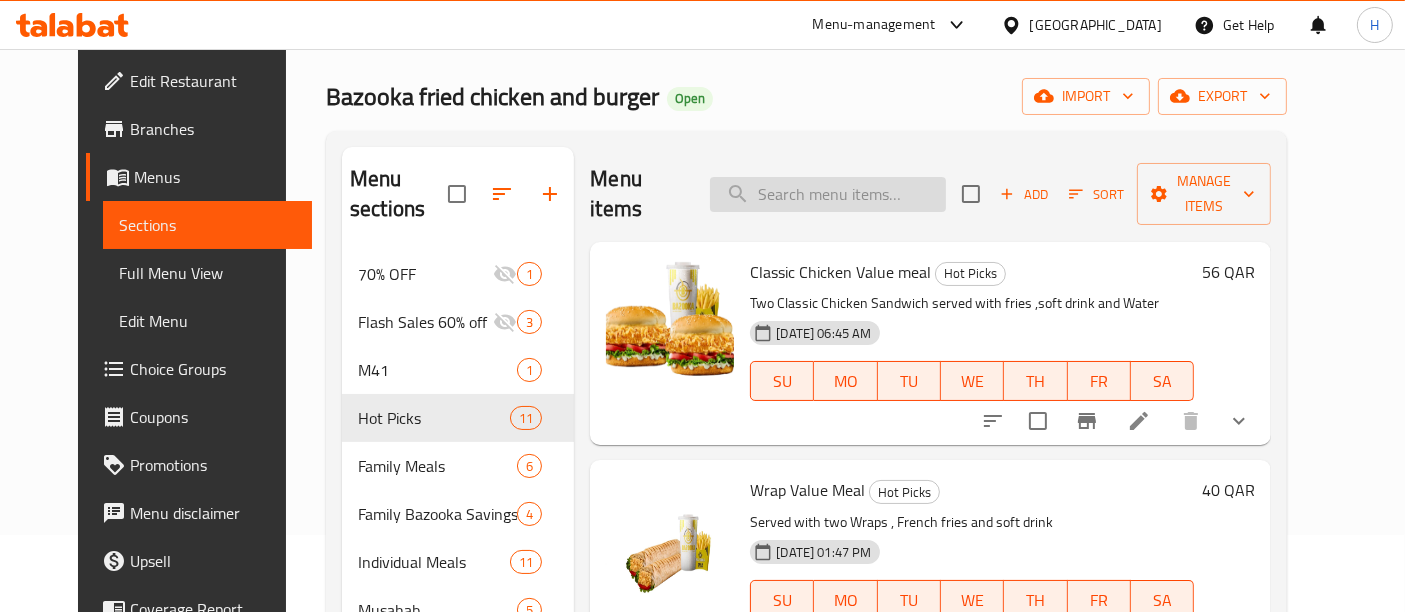 click at bounding box center [828, 194] 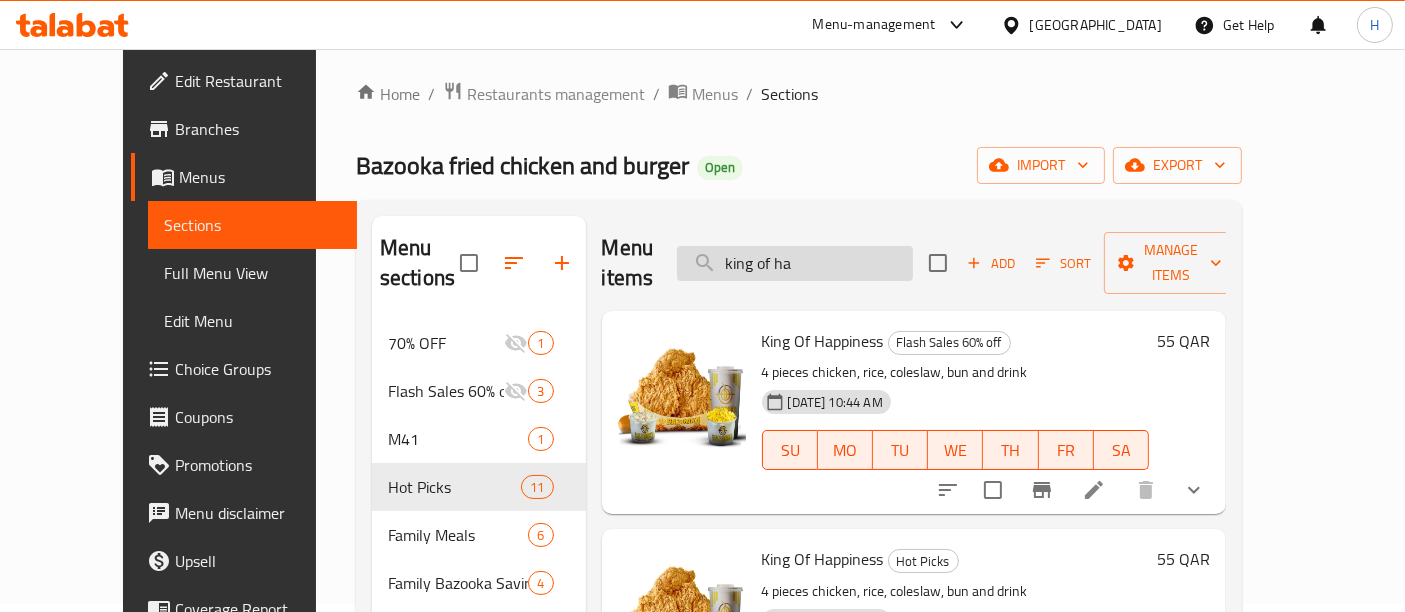 scroll, scrollTop: 3, scrollLeft: 0, axis: vertical 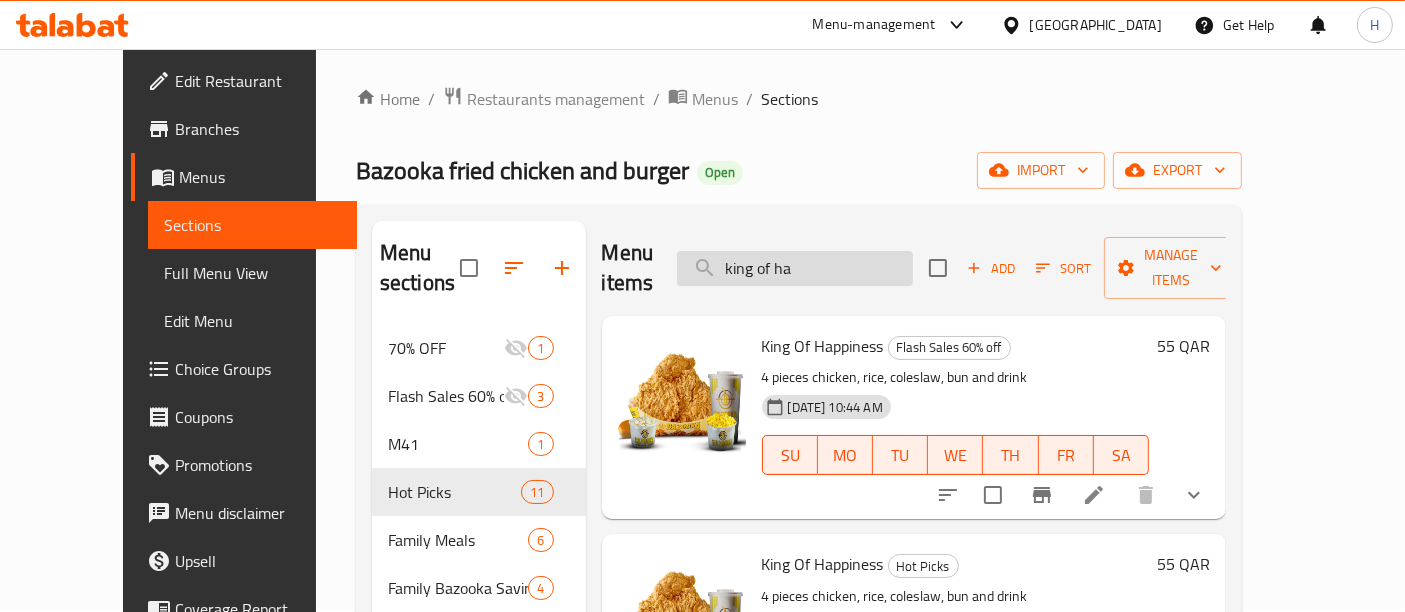 click on "king of ha" at bounding box center [795, 268] 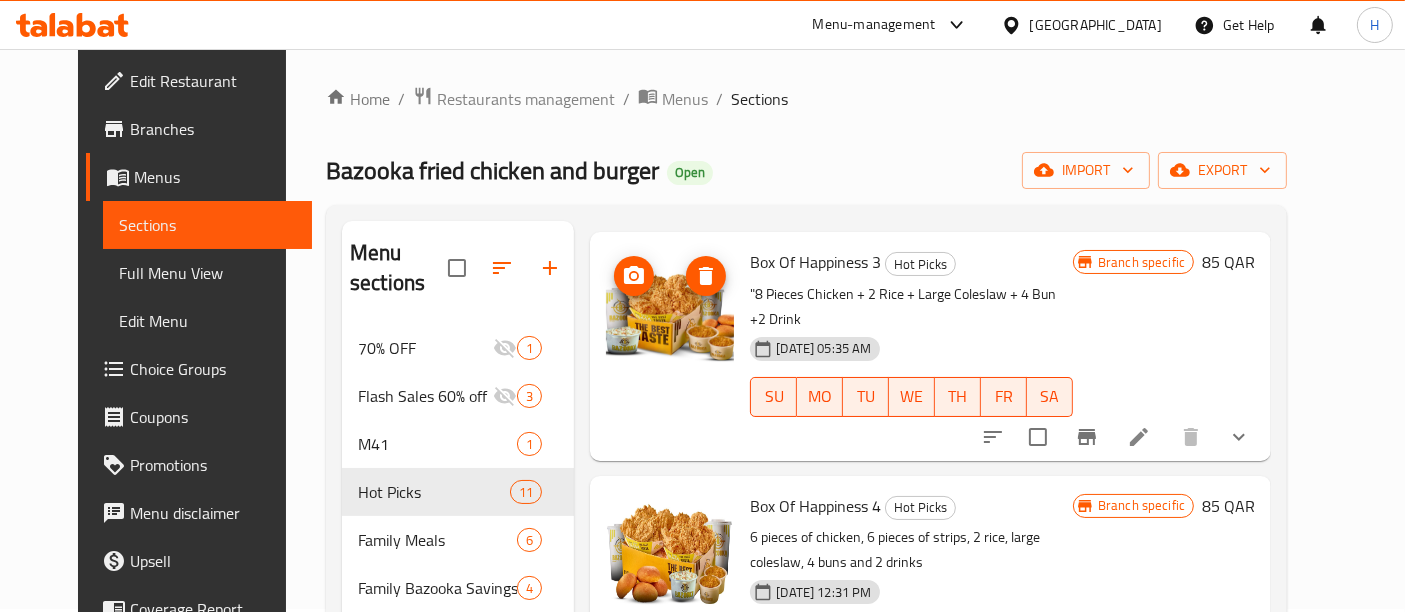 scroll, scrollTop: 1532, scrollLeft: 0, axis: vertical 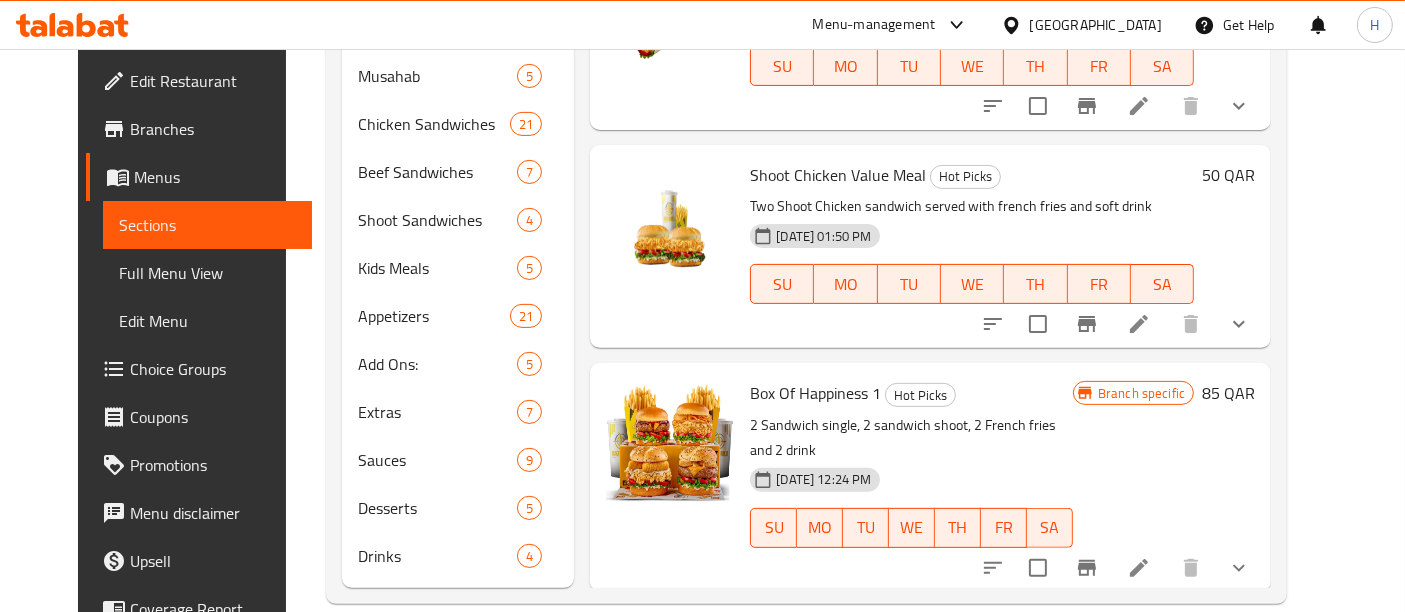 type 